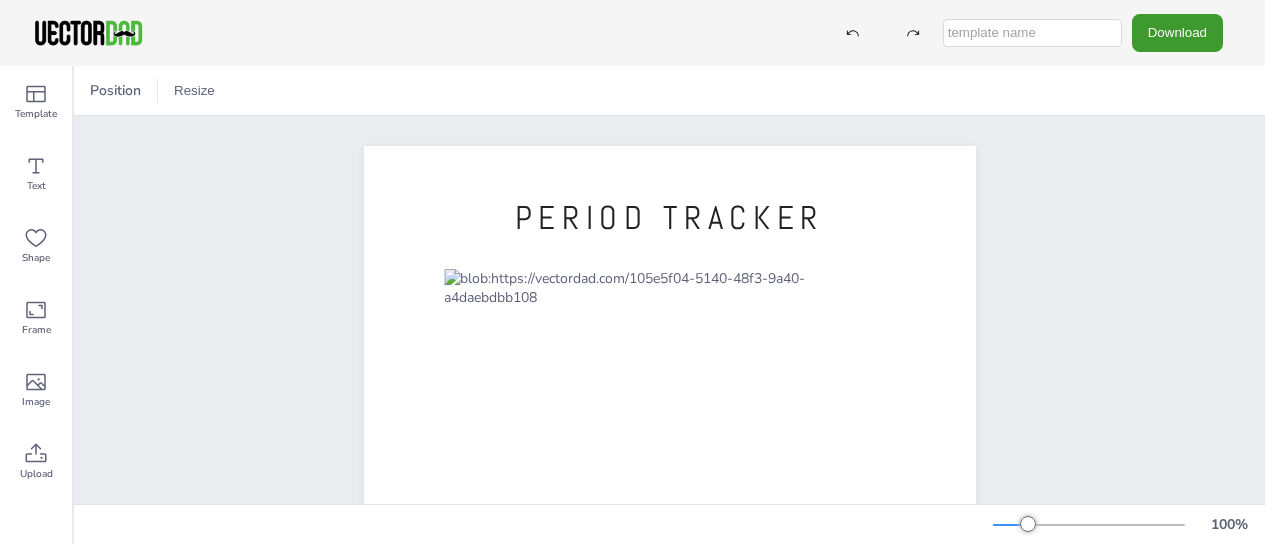 scroll, scrollTop: 0, scrollLeft: 0, axis: both 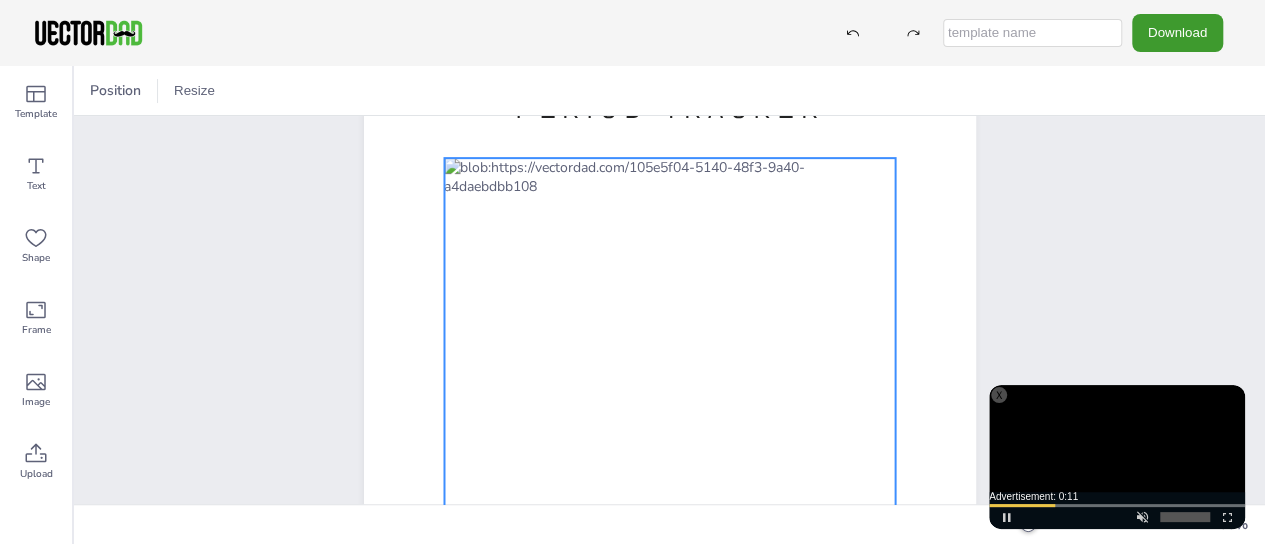 click at bounding box center [669, 460] 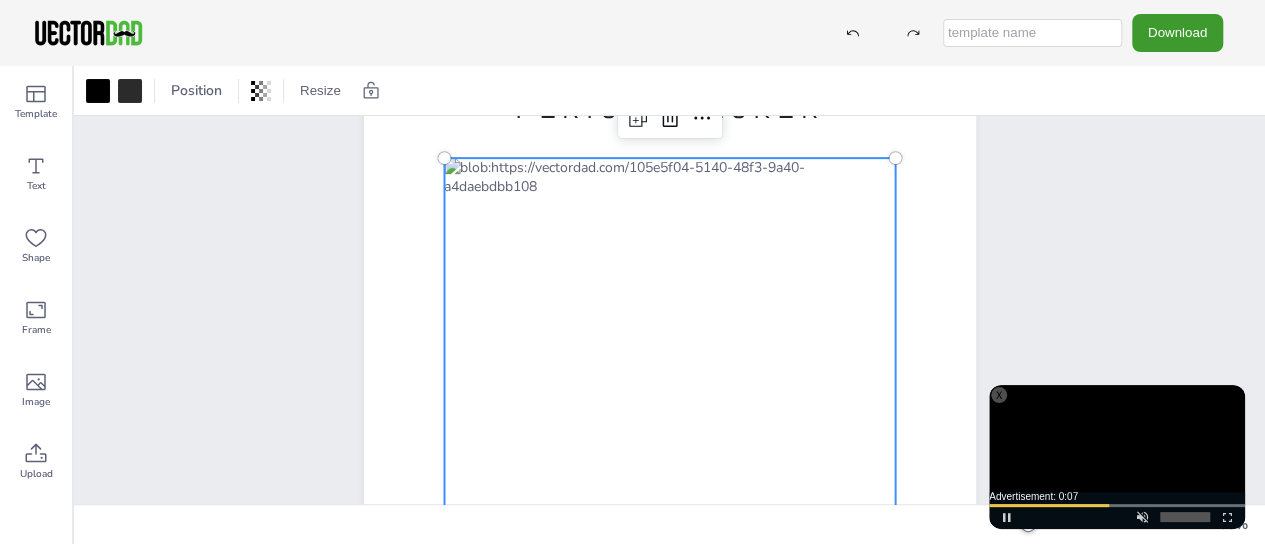 click at bounding box center [669, 460] 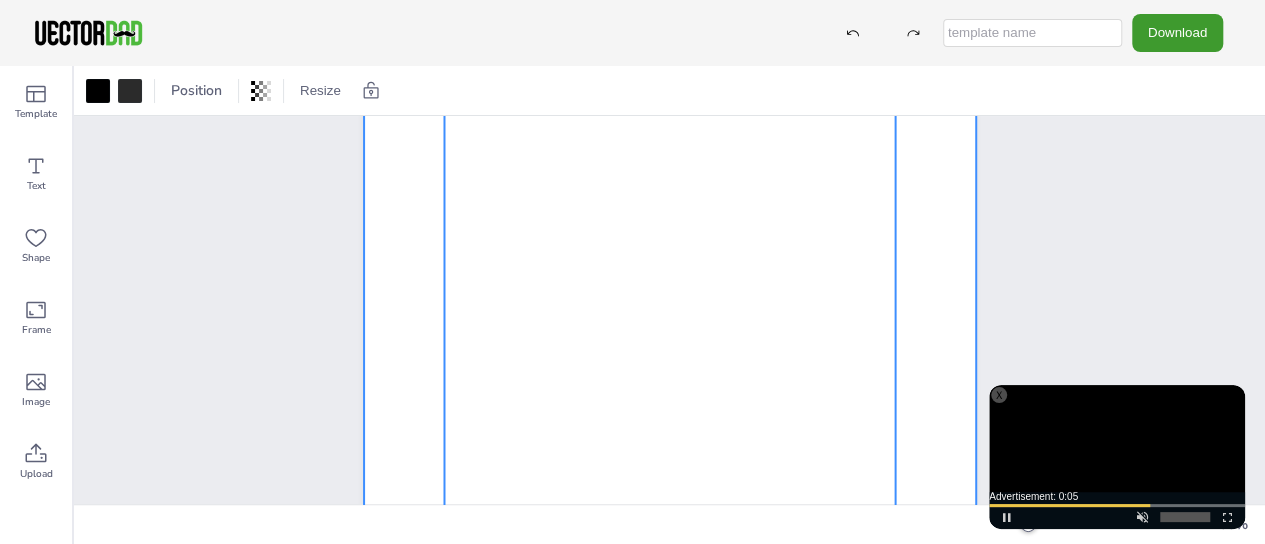 scroll, scrollTop: 463, scrollLeft: 0, axis: vertical 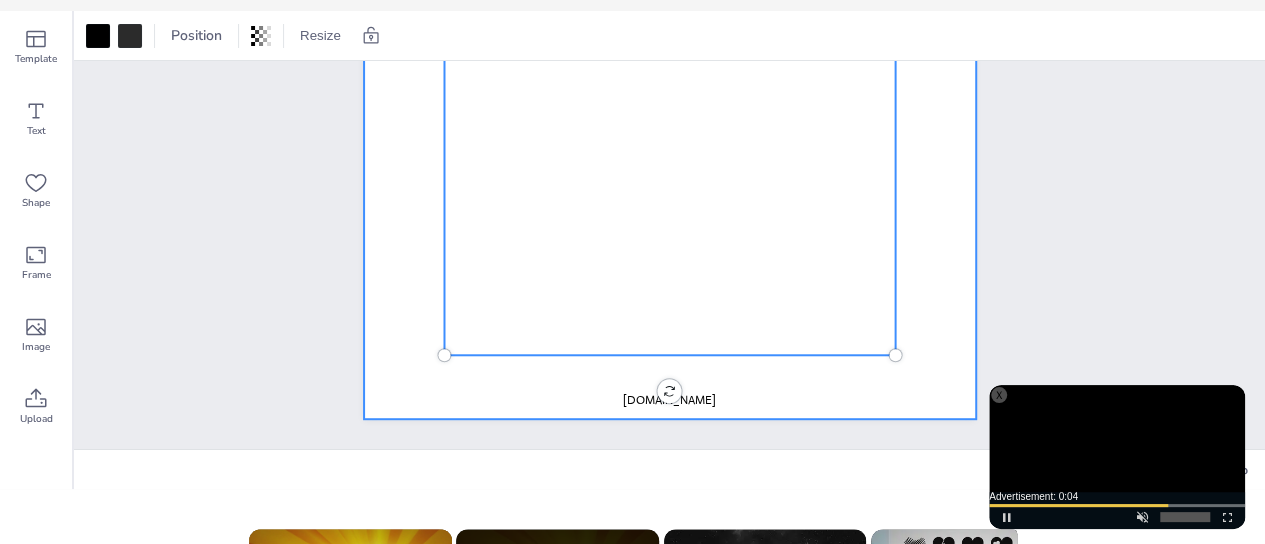 click at bounding box center (670, 23) 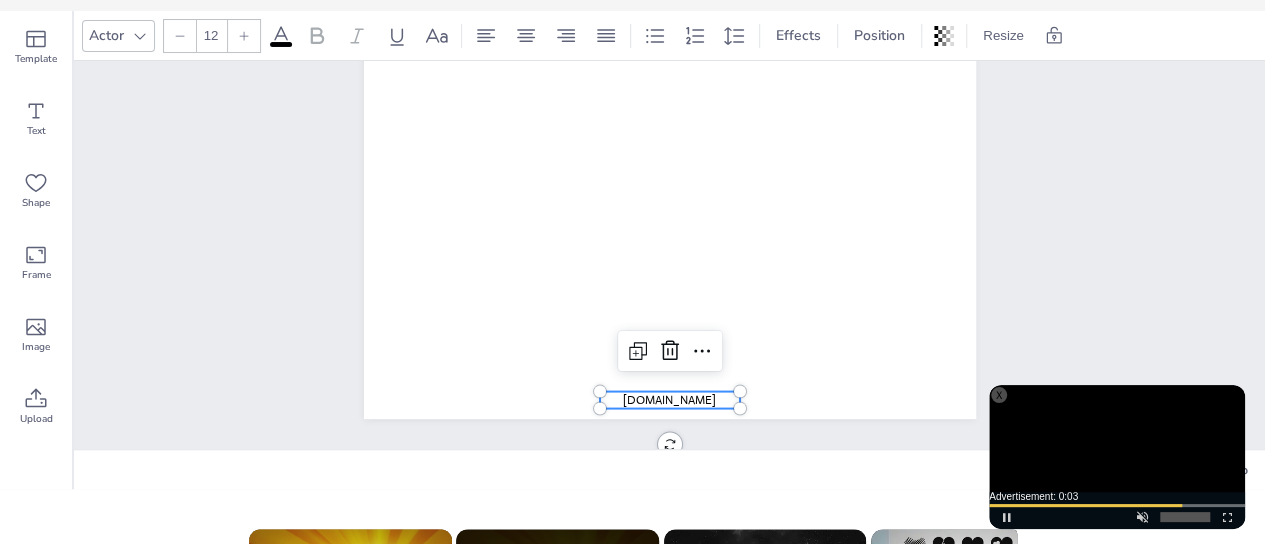 click on "vectordad.com" at bounding box center [669, 399] 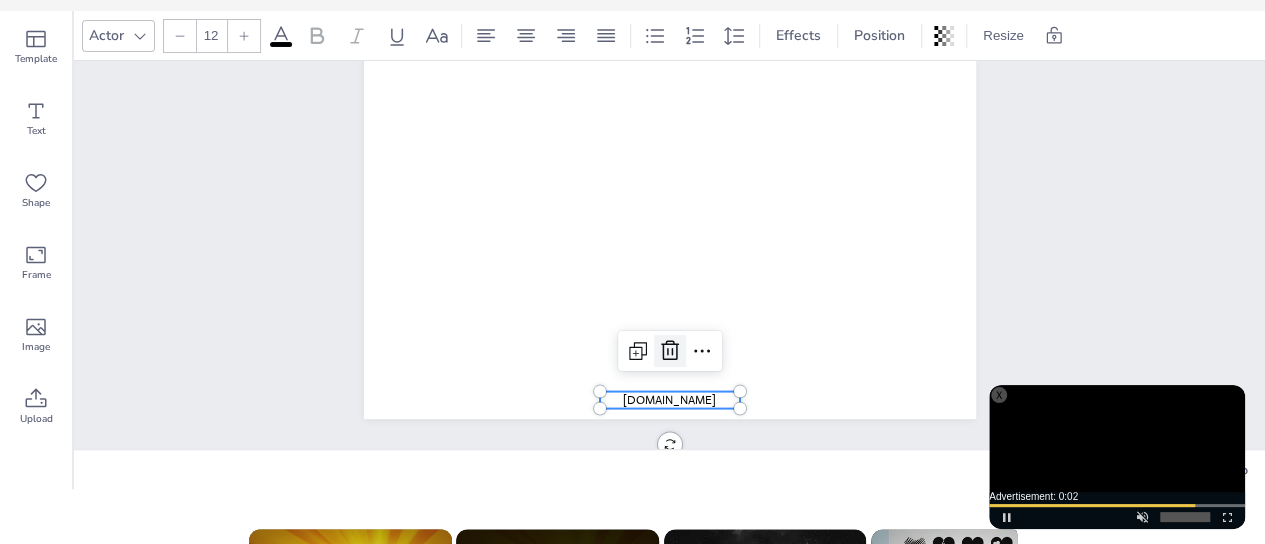 click at bounding box center [670, 351] 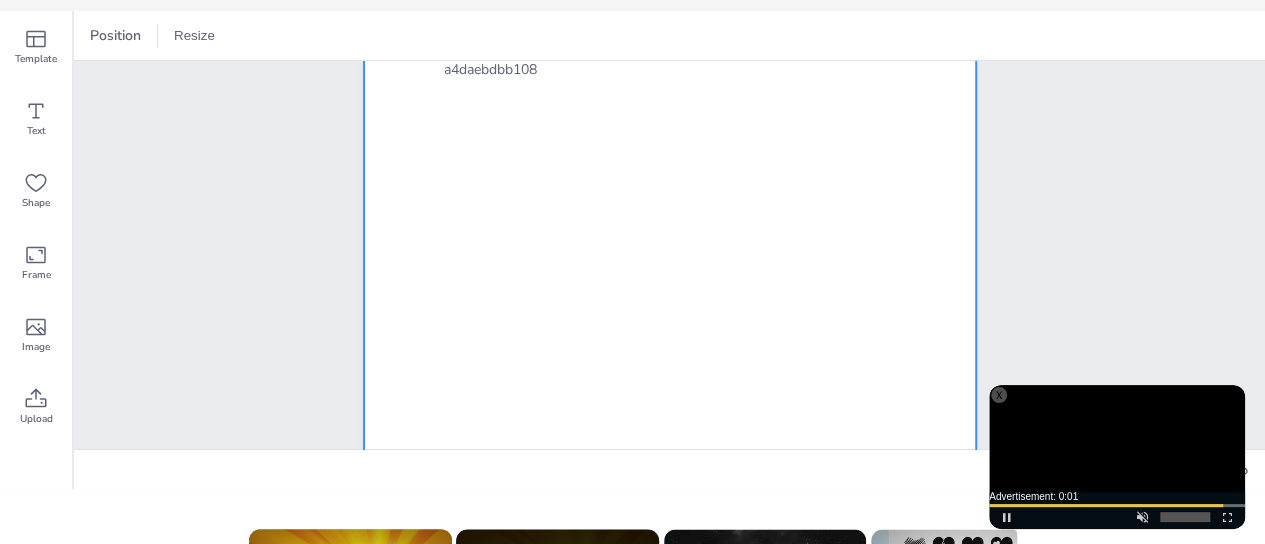 scroll, scrollTop: 173, scrollLeft: 0, axis: vertical 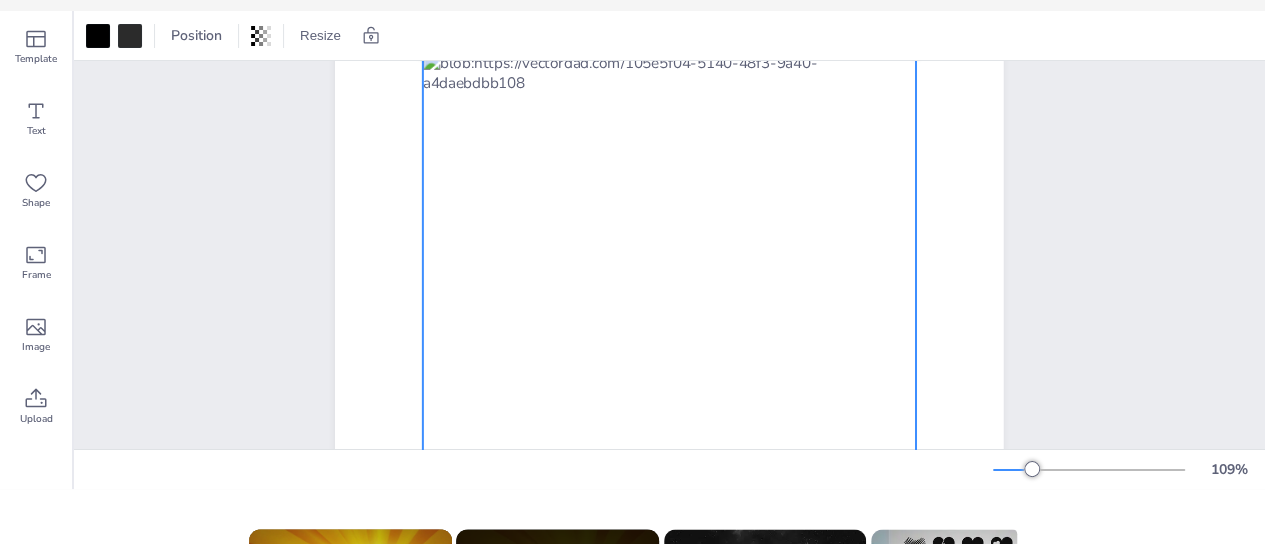 click at bounding box center (669, 382) 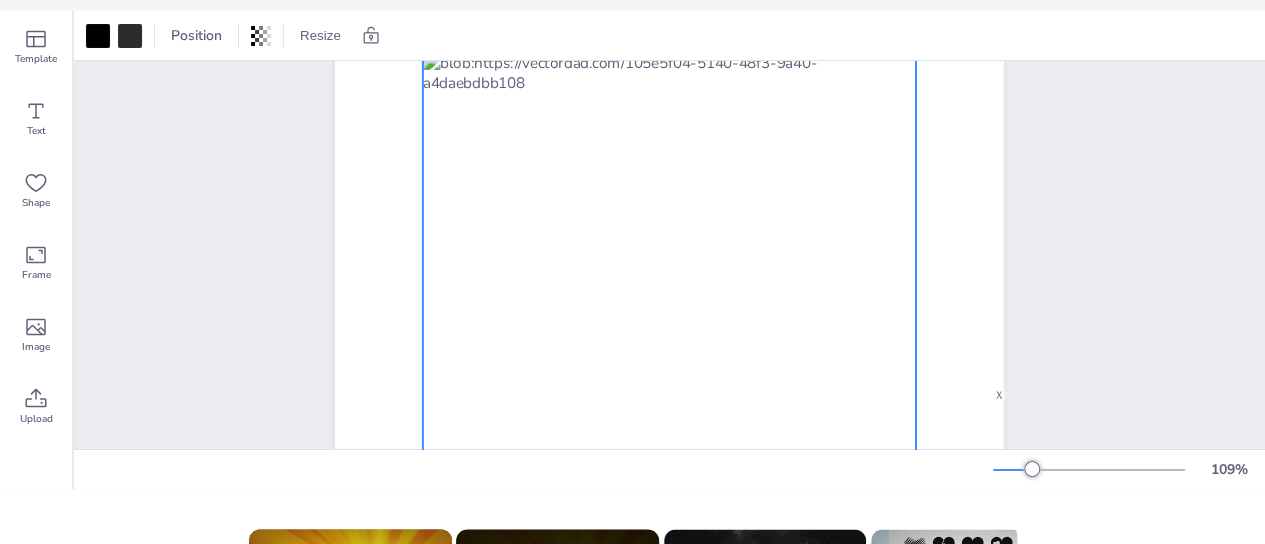 click at bounding box center (669, 382) 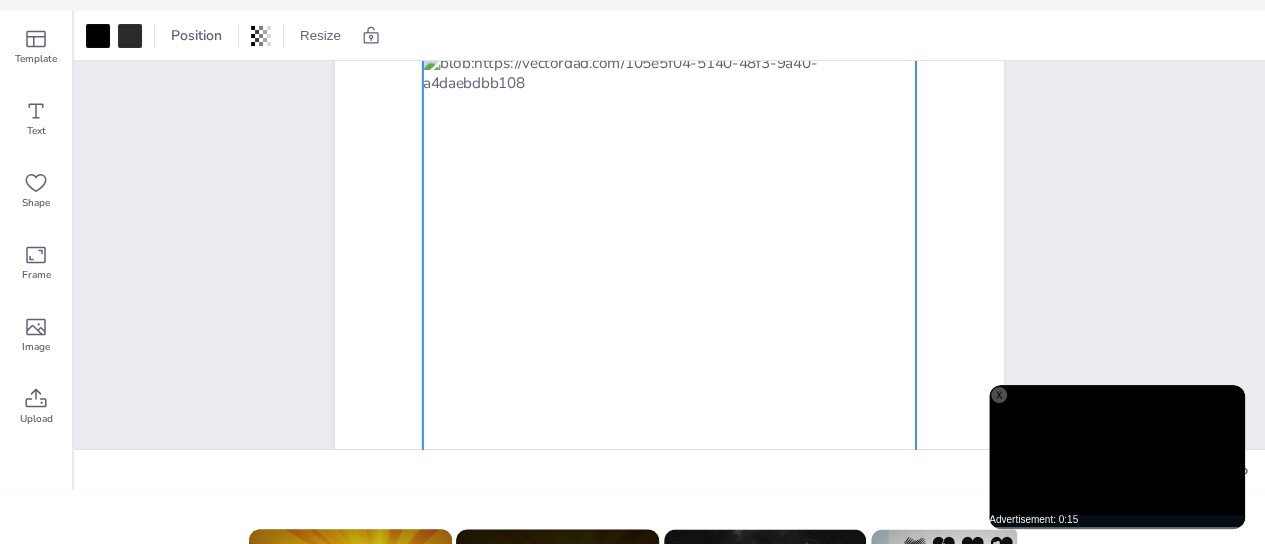 click at bounding box center [669, 382] 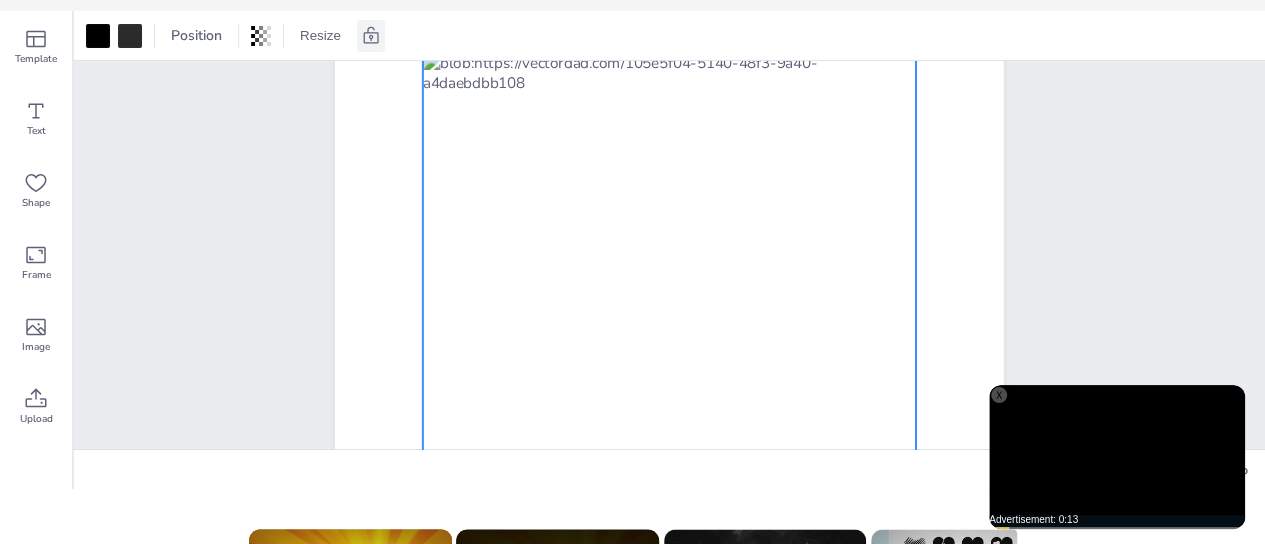 click 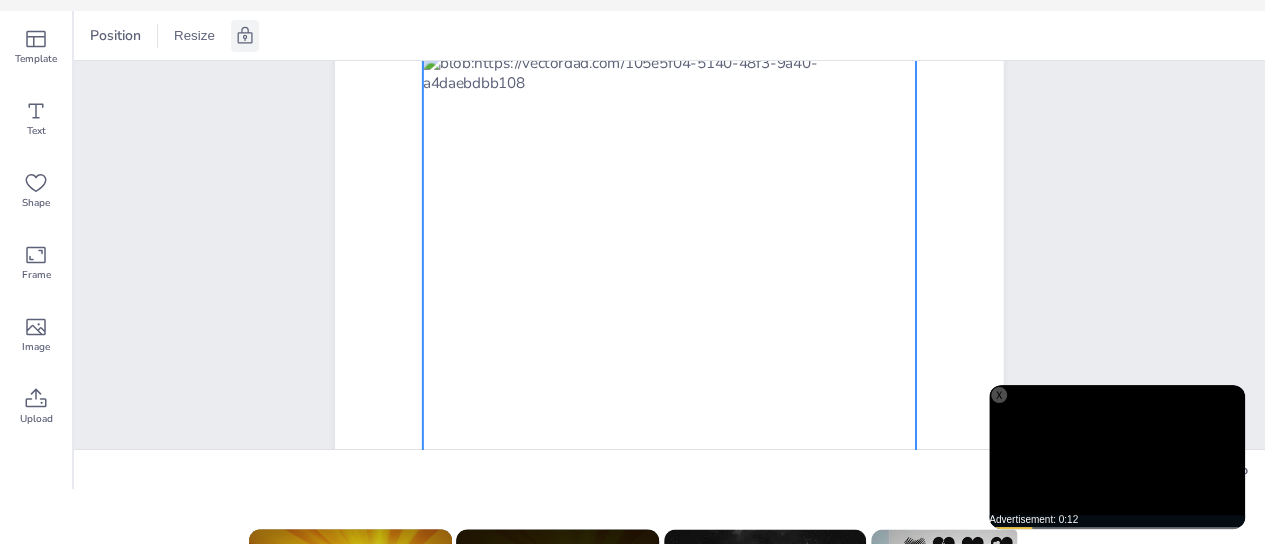 click 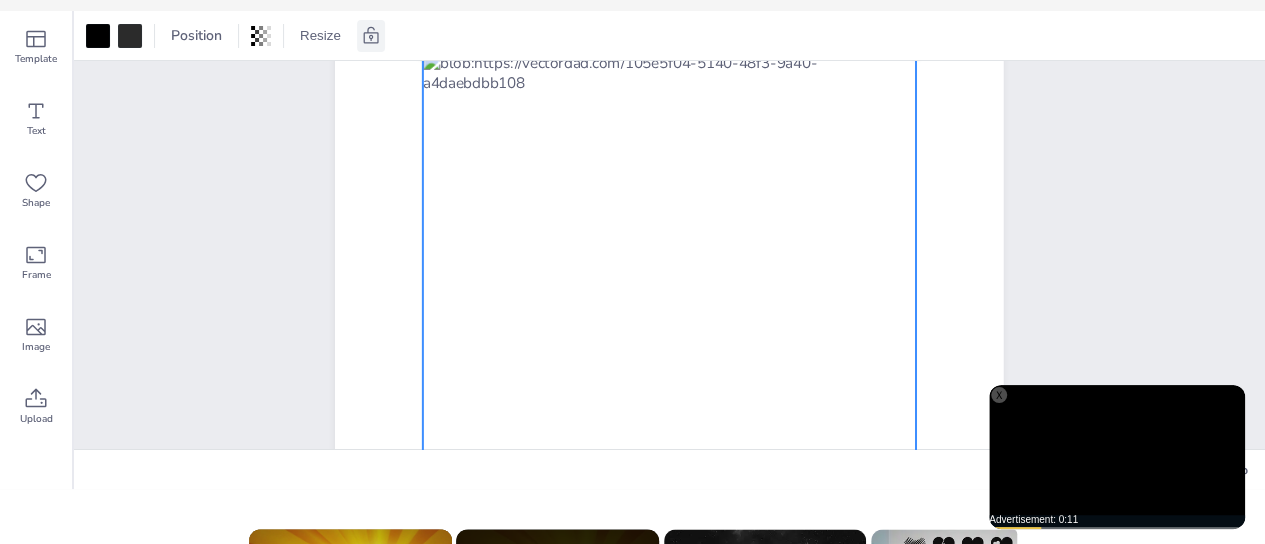 click at bounding box center (669, 382) 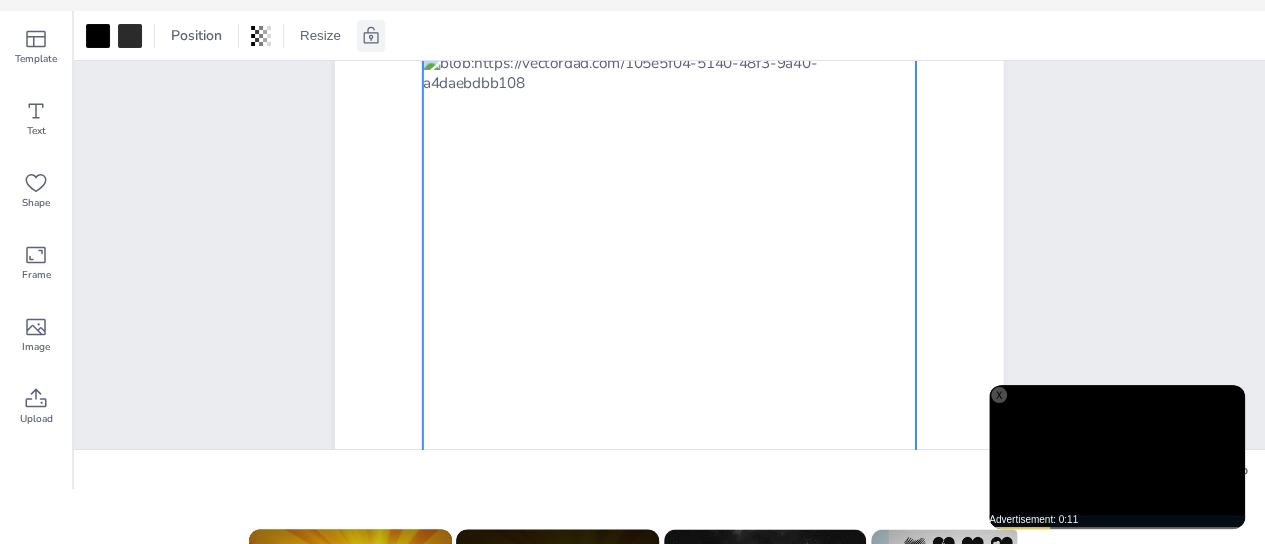 click at bounding box center (669, 382) 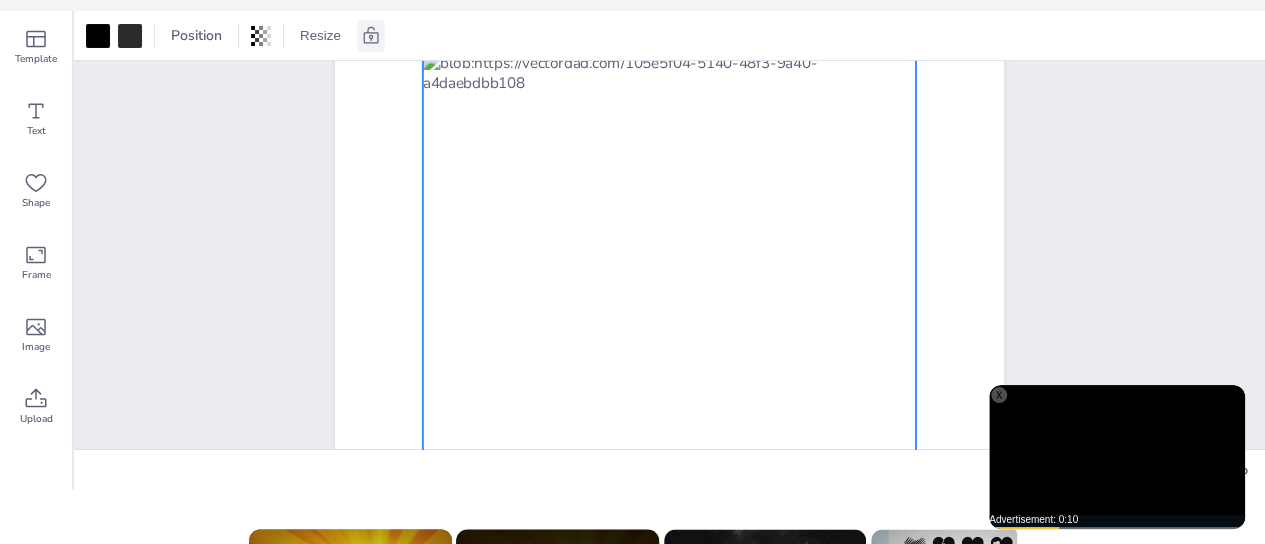 scroll, scrollTop: 182, scrollLeft: 0, axis: vertical 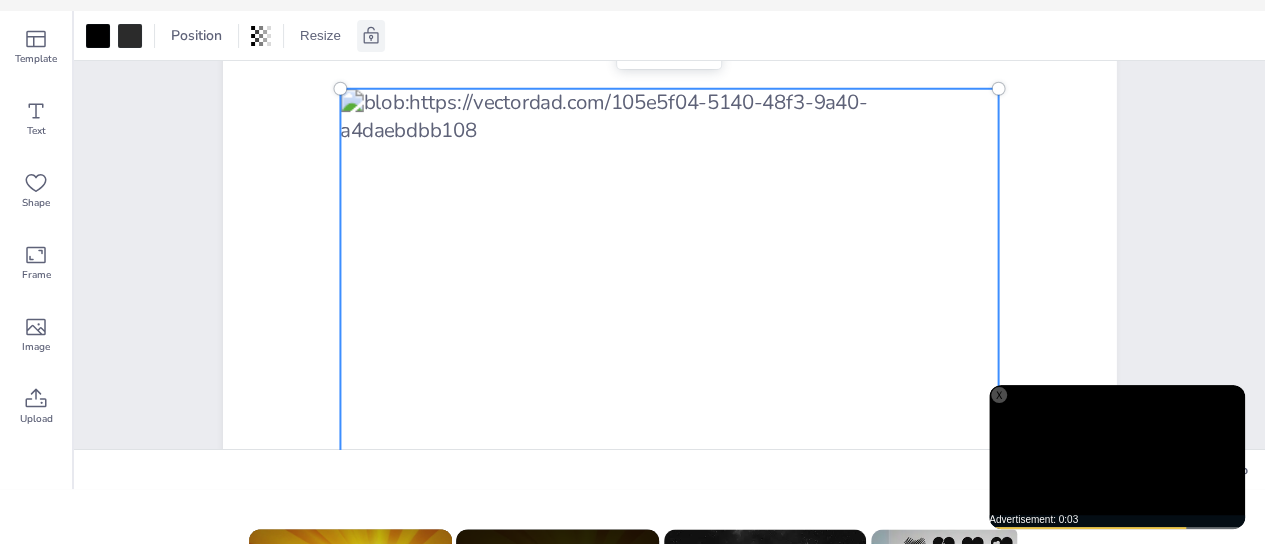 click at bounding box center [669, 530] 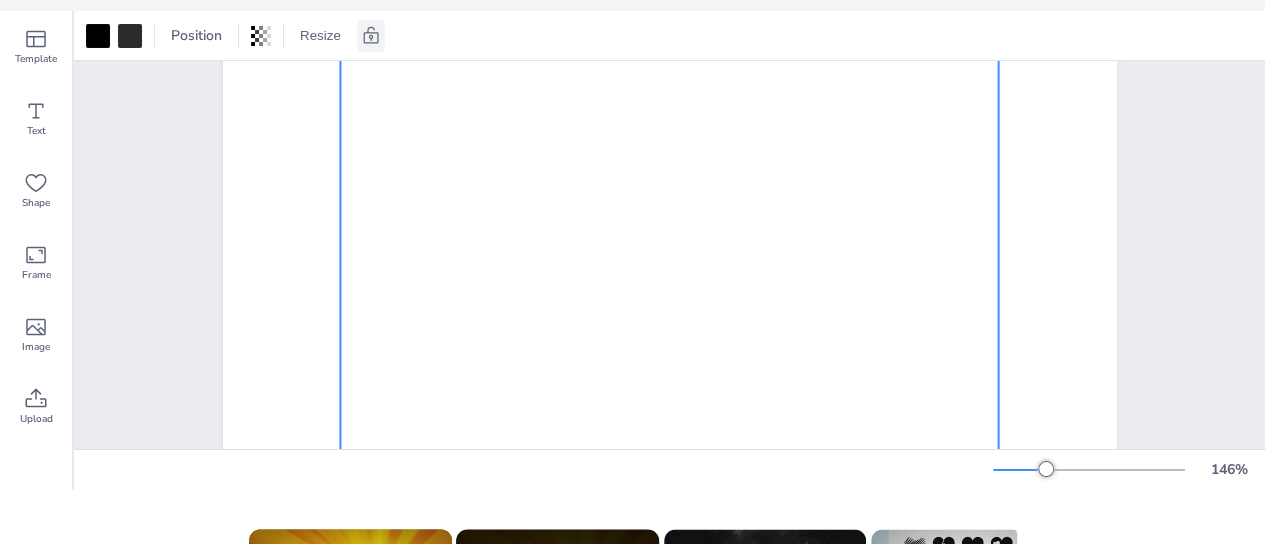 scroll, scrollTop: 330, scrollLeft: 0, axis: vertical 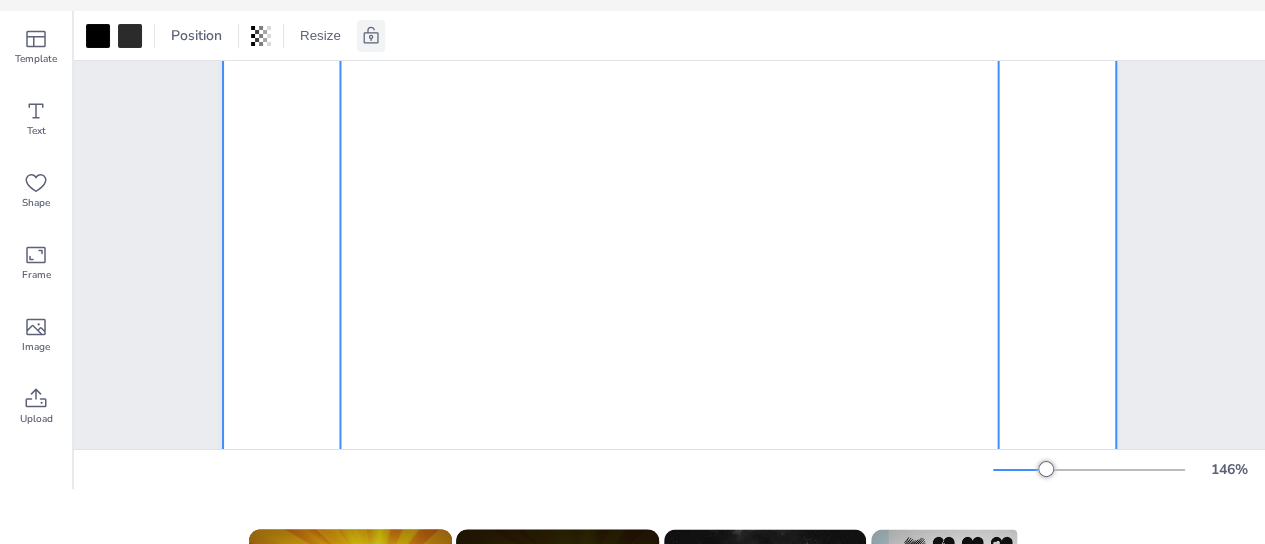 click at bounding box center [669, 338] 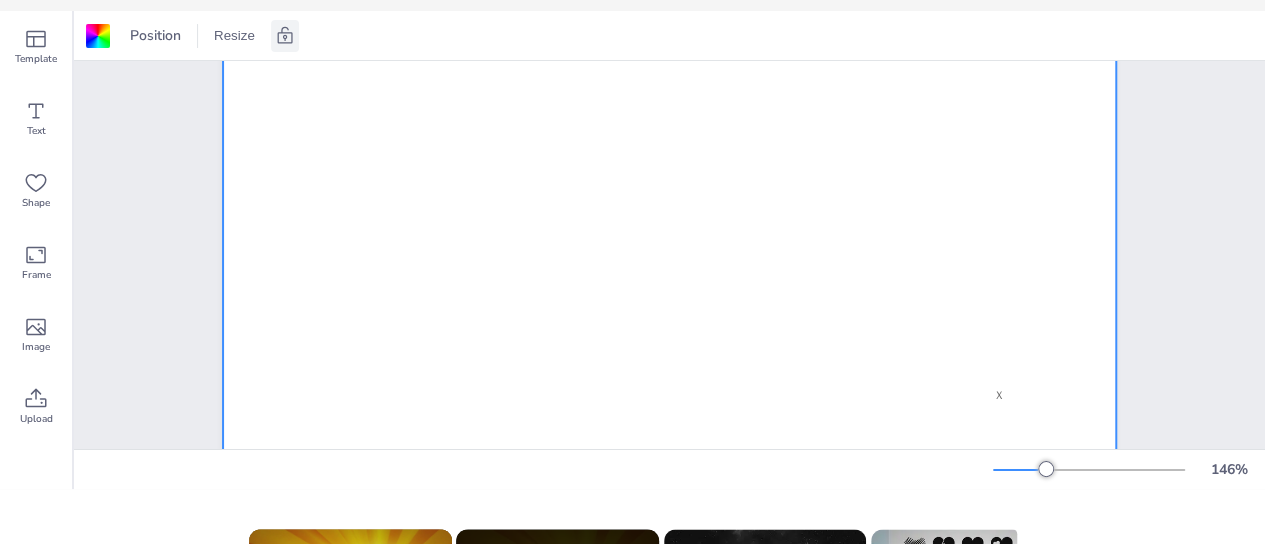 scroll, scrollTop: 0, scrollLeft: 0, axis: both 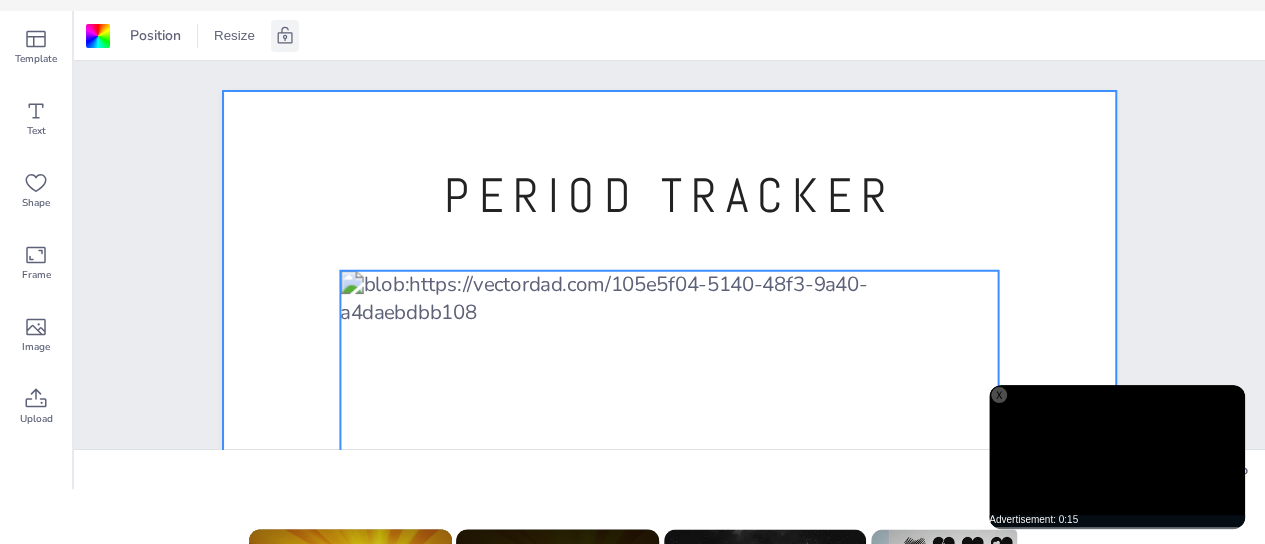click at bounding box center [669, 712] 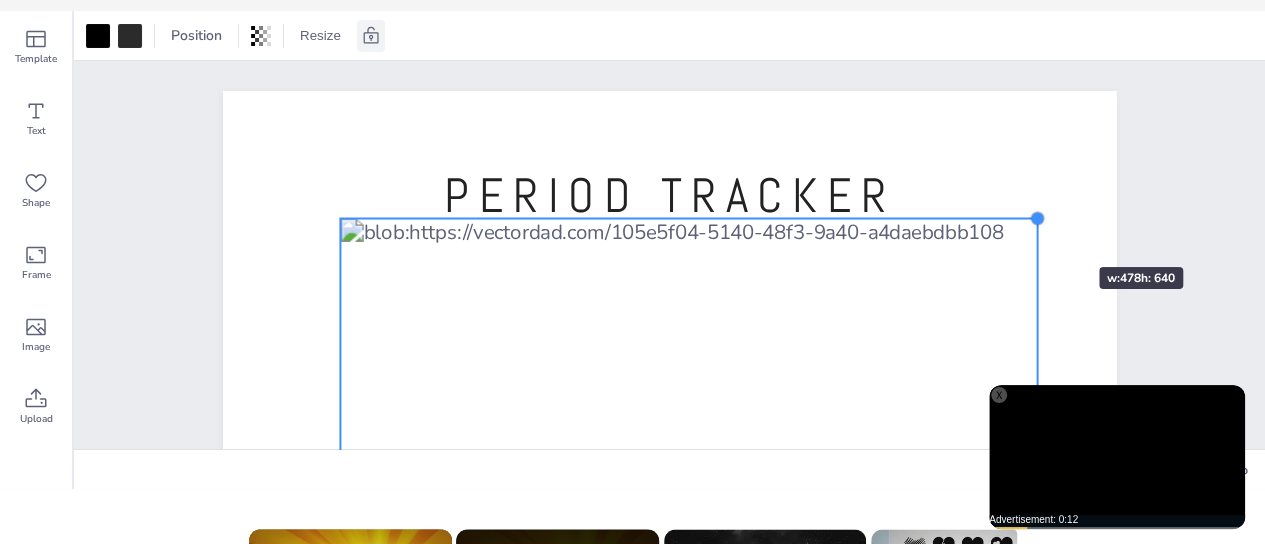 drag, startPoint x: 1000, startPoint y: 269, endPoint x: 1039, endPoint y: 231, distance: 54.451813 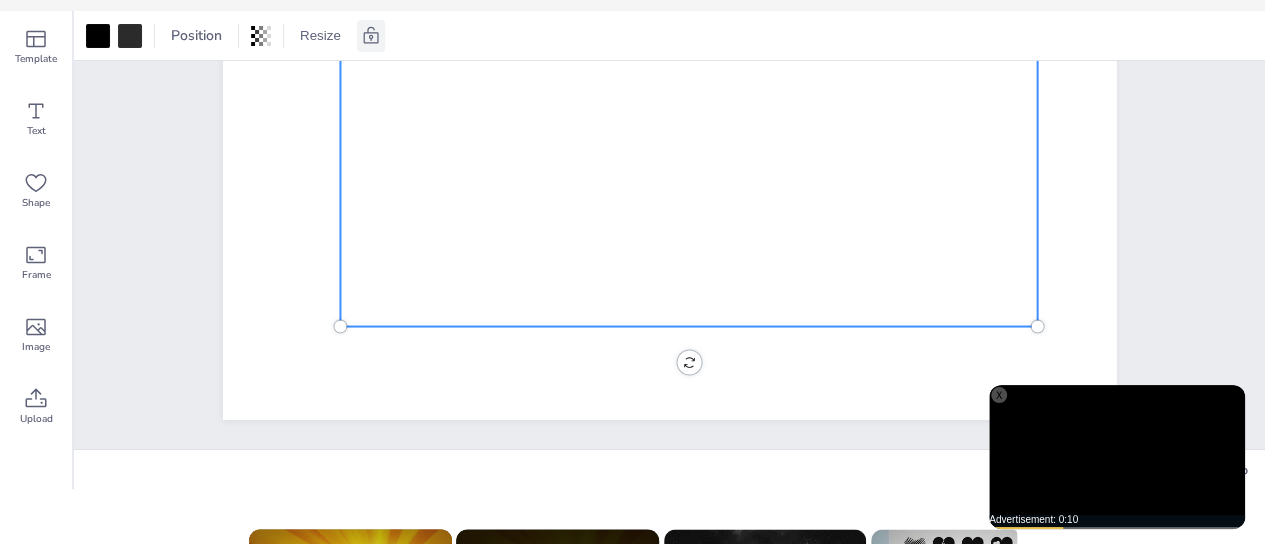 scroll, scrollTop: 826, scrollLeft: 0, axis: vertical 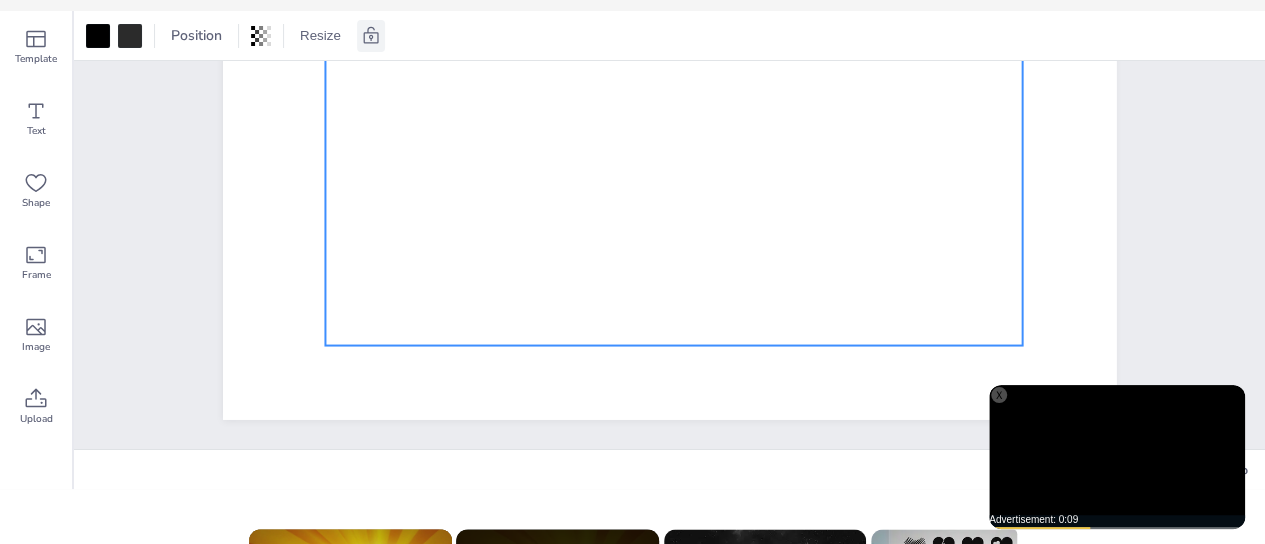 drag, startPoint x: 877, startPoint y: 171, endPoint x: 862, endPoint y: 190, distance: 24.207438 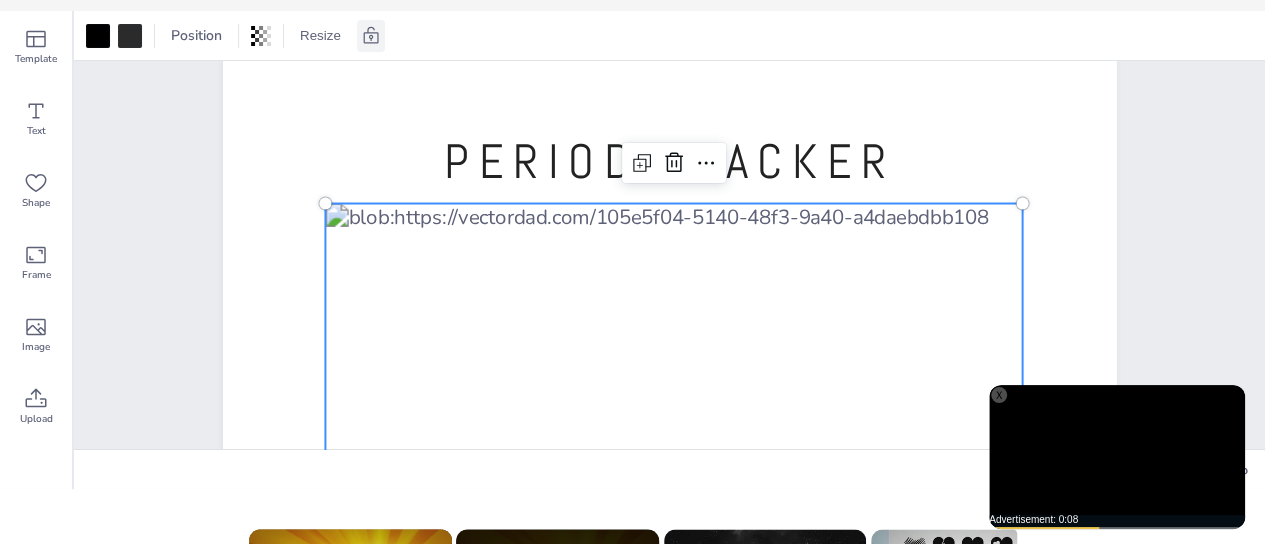 scroll, scrollTop: 0, scrollLeft: 0, axis: both 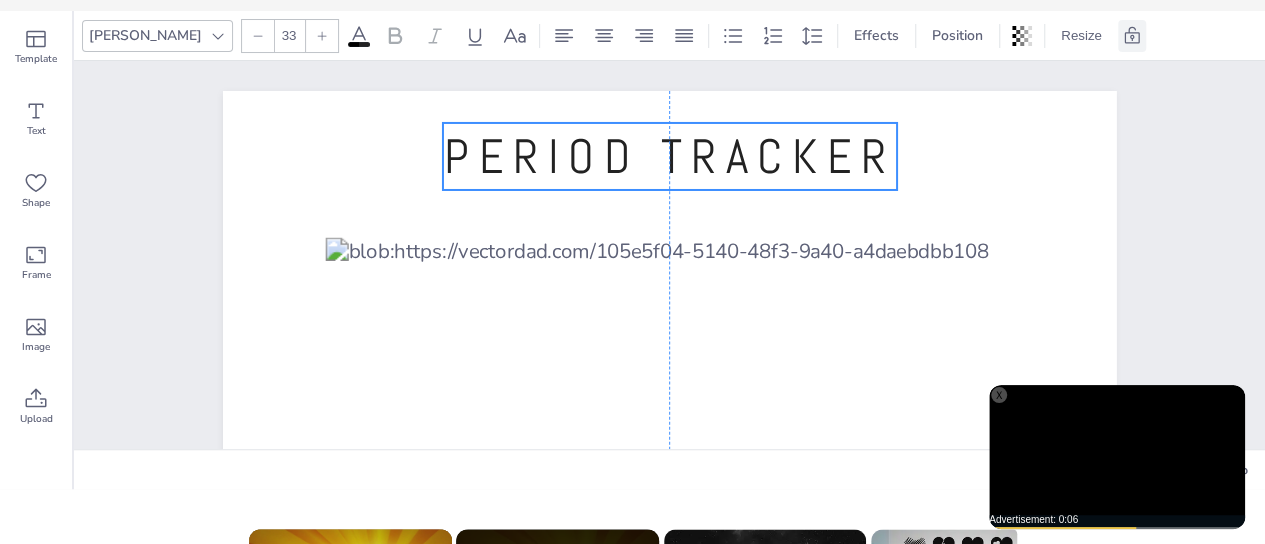 drag, startPoint x: 862, startPoint y: 190, endPoint x: 860, endPoint y: 153, distance: 37.054016 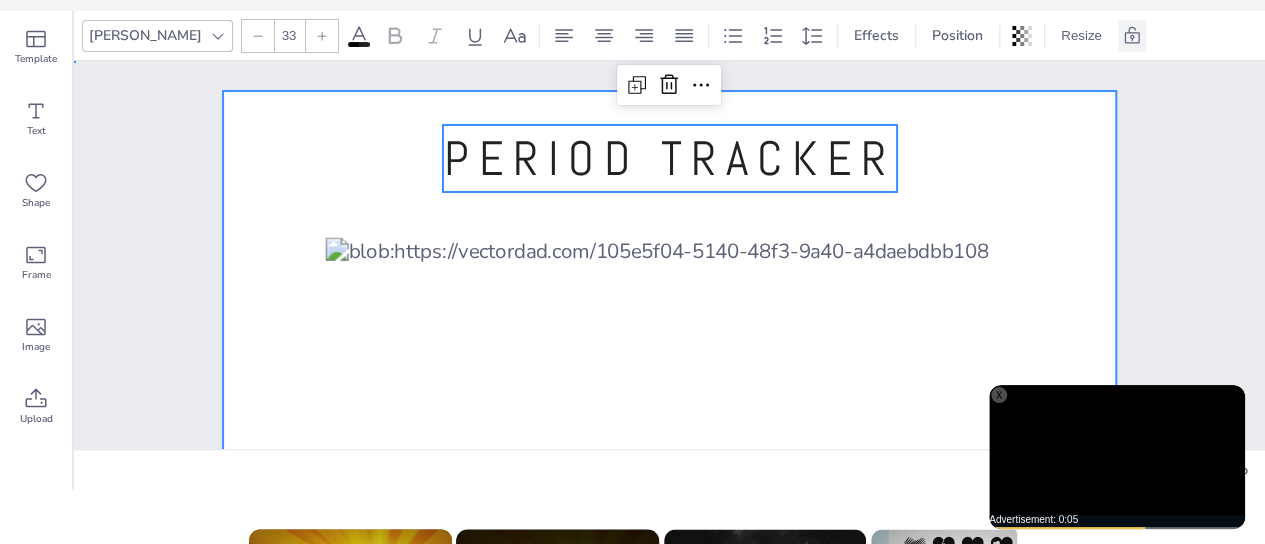 click at bounding box center [669, 668] 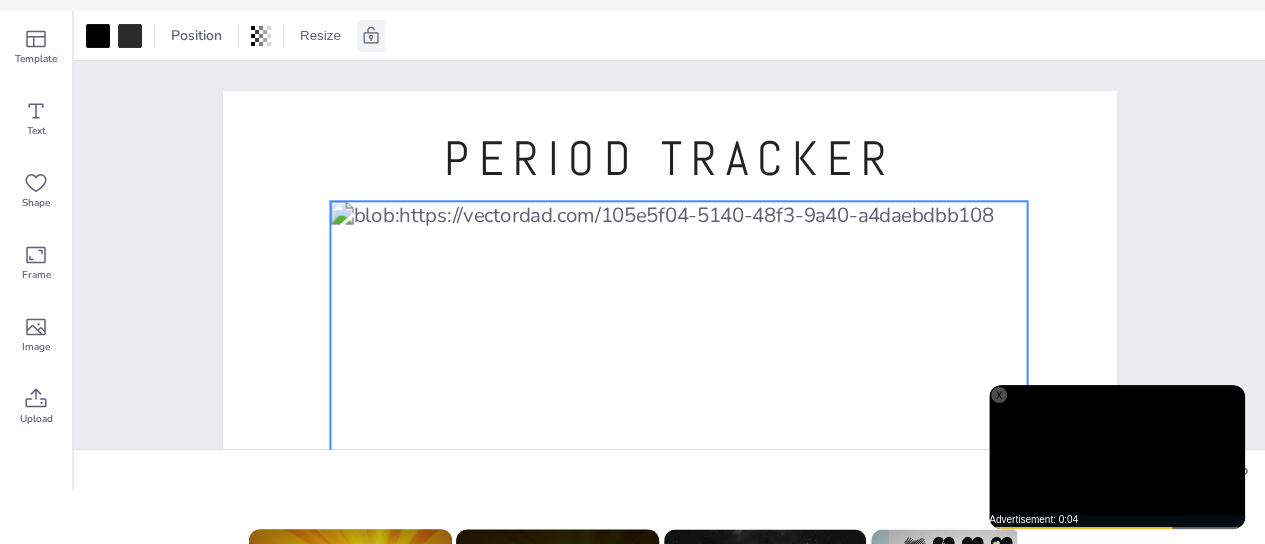 drag, startPoint x: 859, startPoint y: 243, endPoint x: 864, endPoint y: 205, distance: 38.327538 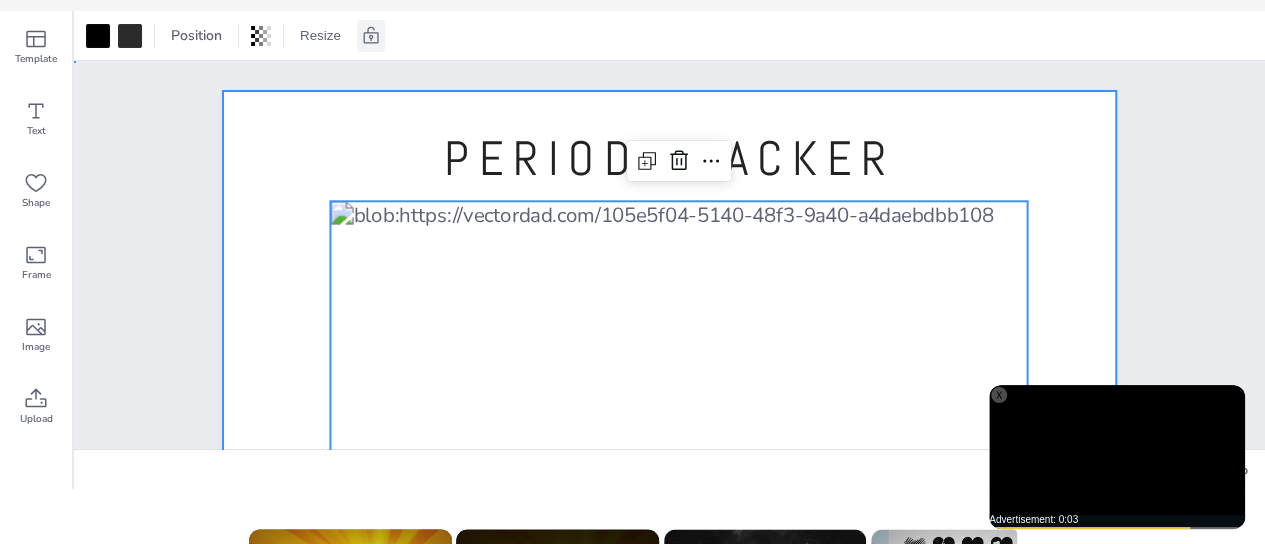 click at bounding box center [669, 668] 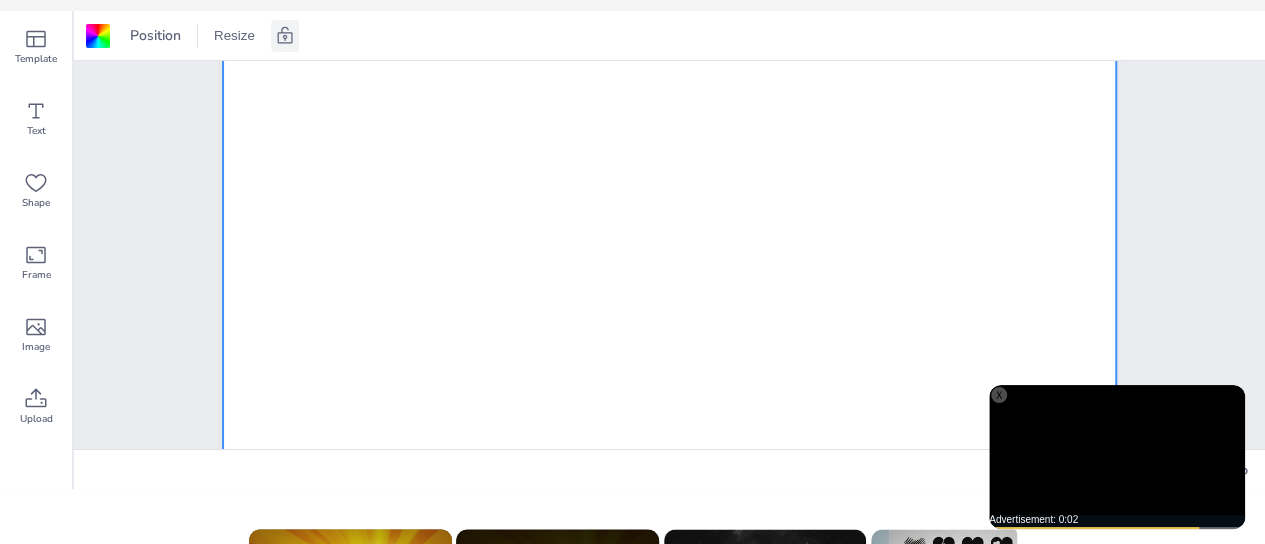 scroll, scrollTop: 175, scrollLeft: 0, axis: vertical 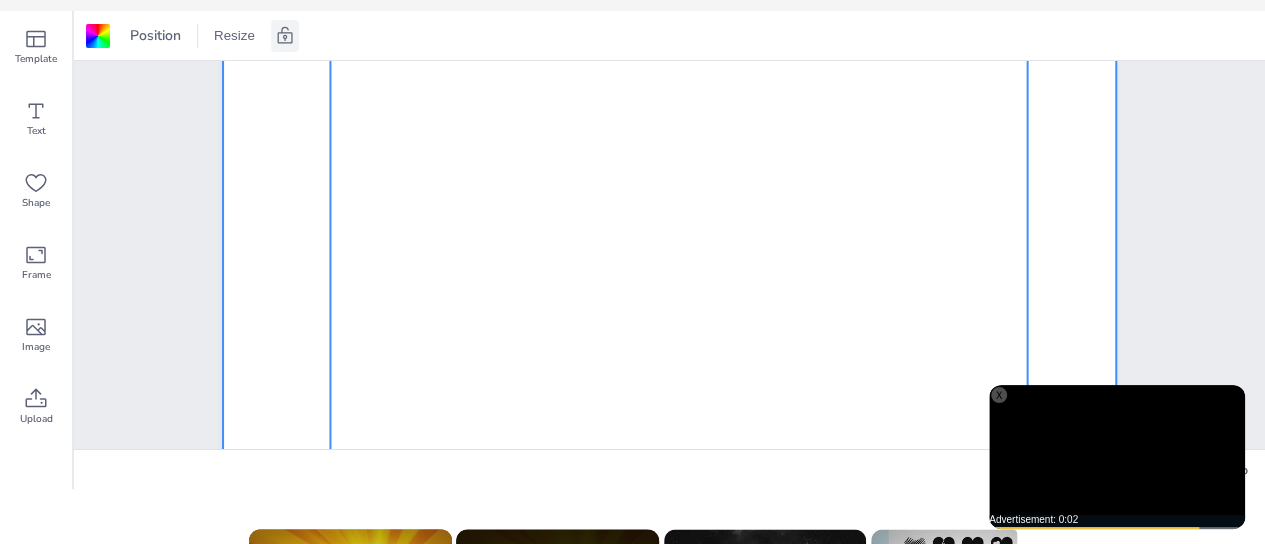 click at bounding box center (679, 493) 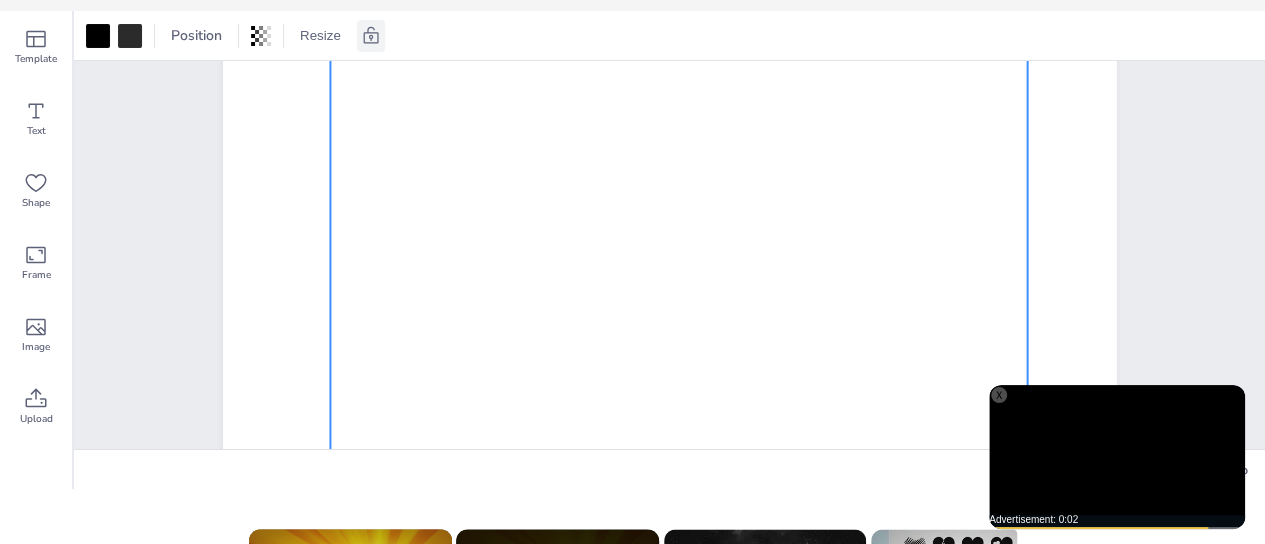 click at bounding box center (679, 493) 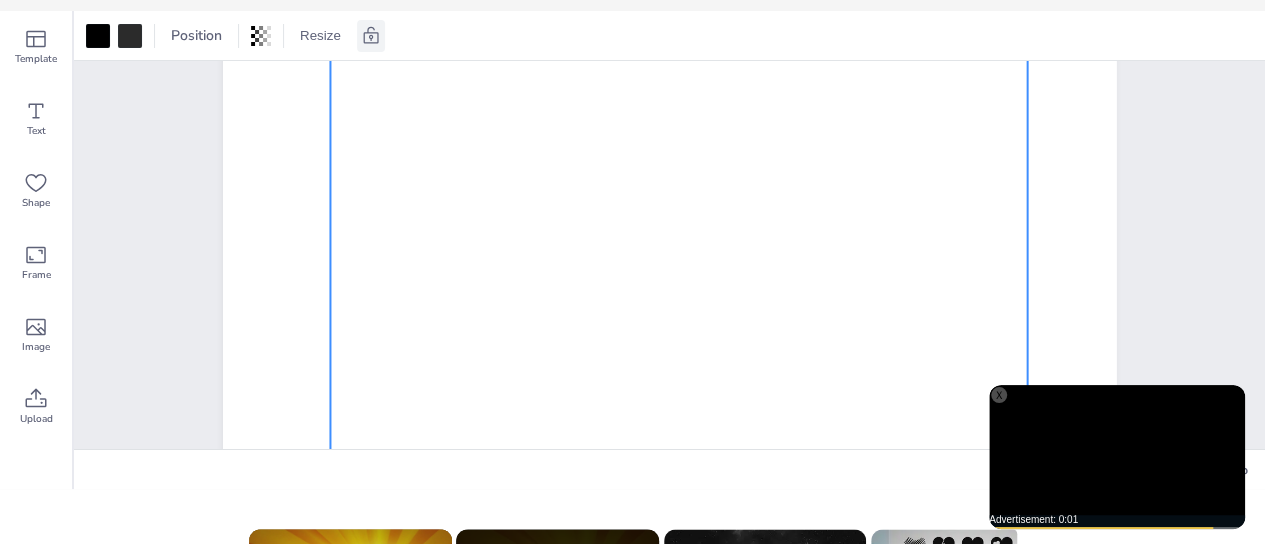 click at bounding box center [679, 493] 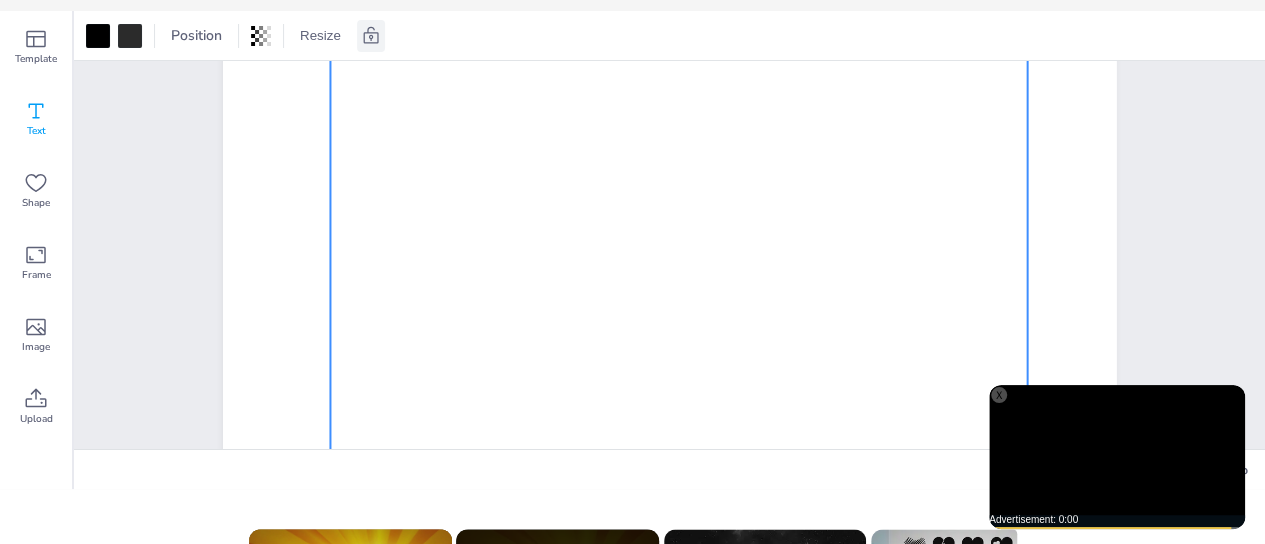 click 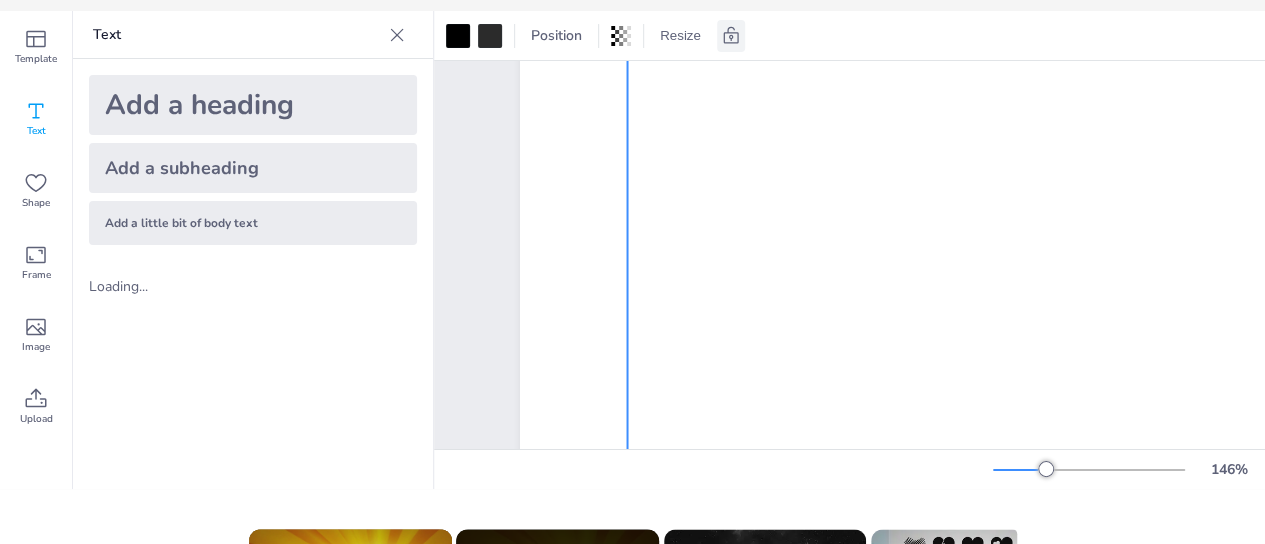 scroll, scrollTop: 175, scrollLeft: 234, axis: both 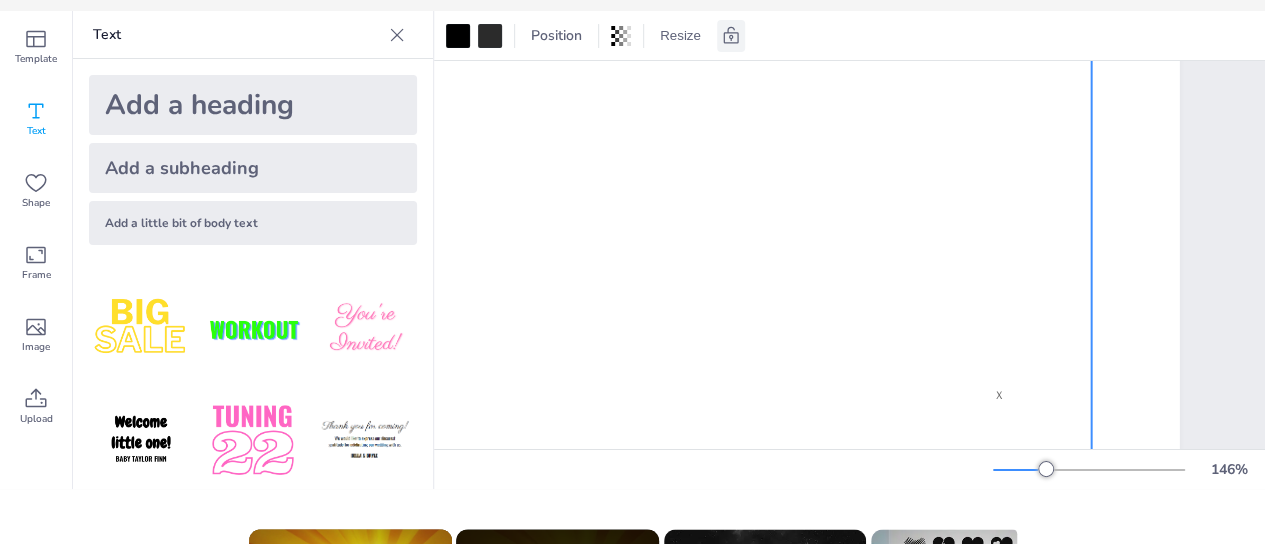 click at bounding box center (742, 493) 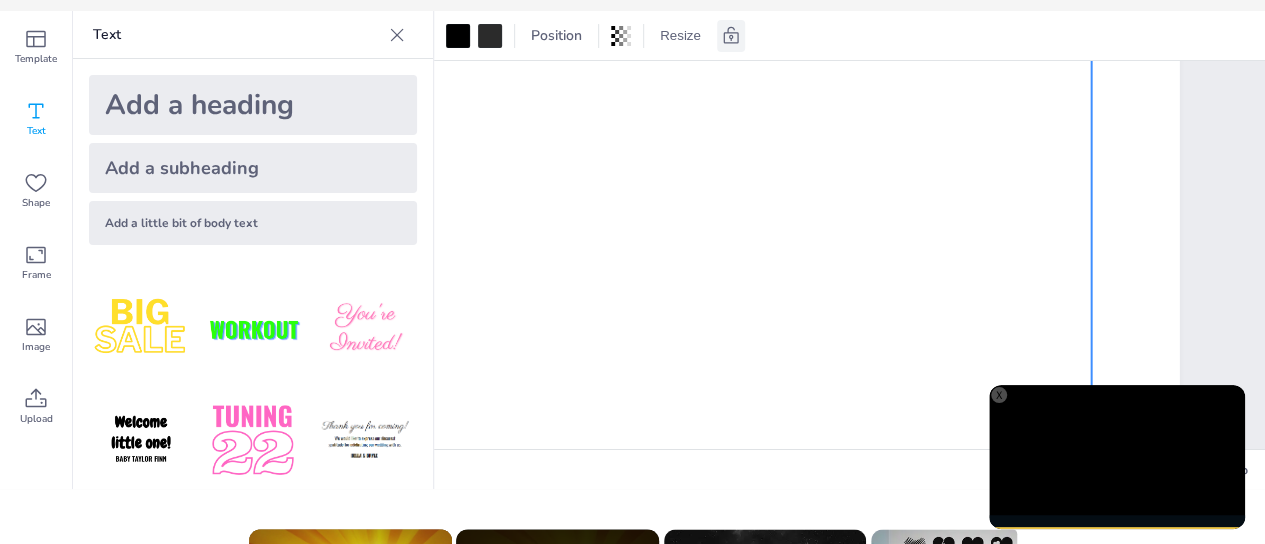 click at bounding box center [742, 493] 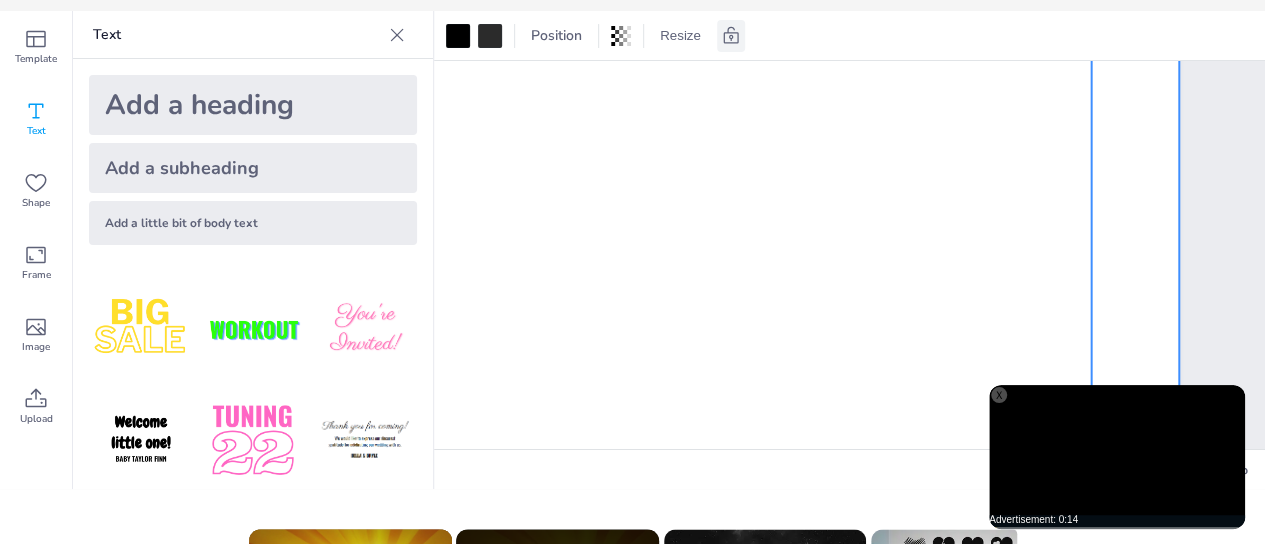 click at bounding box center [732, 493] 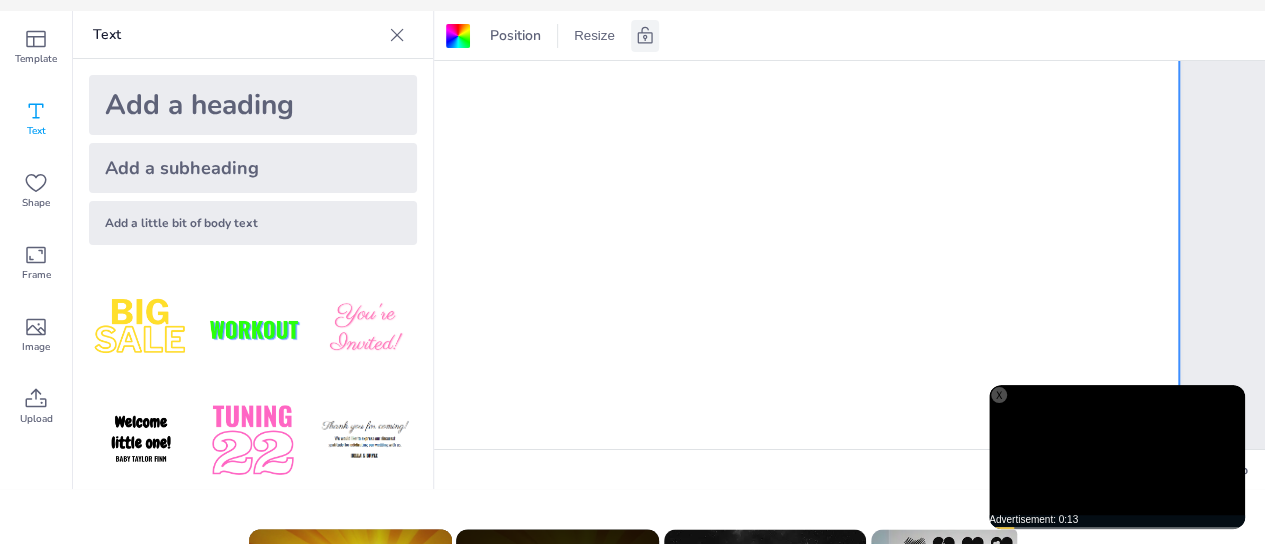 click at bounding box center [397, 35] 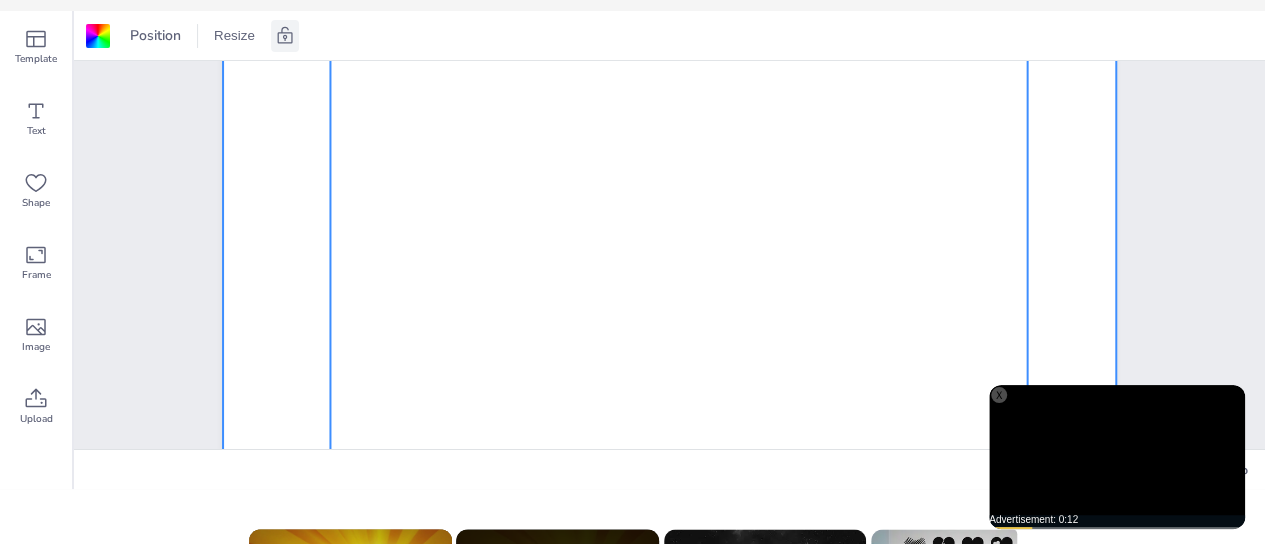 scroll, scrollTop: 0, scrollLeft: 0, axis: both 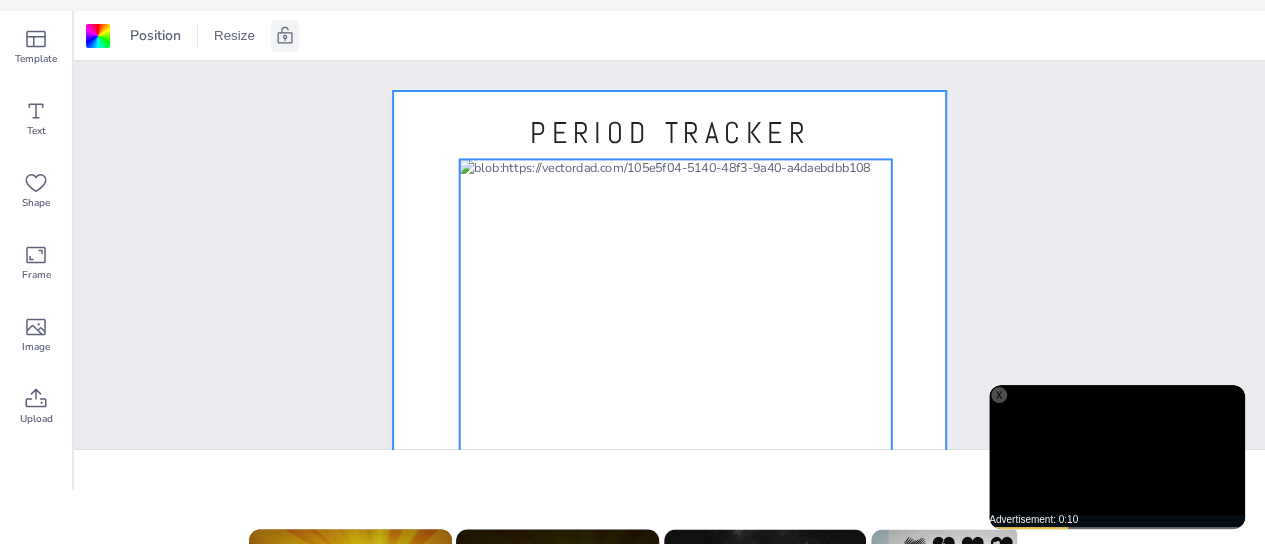 click at bounding box center [675, 448] 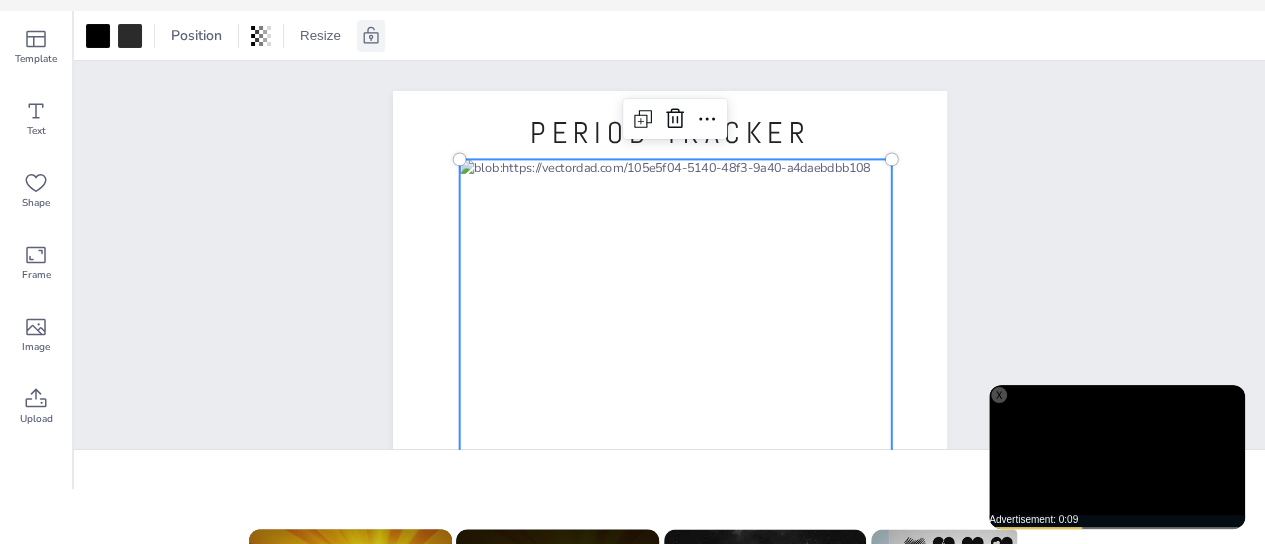 click at bounding box center [675, 448] 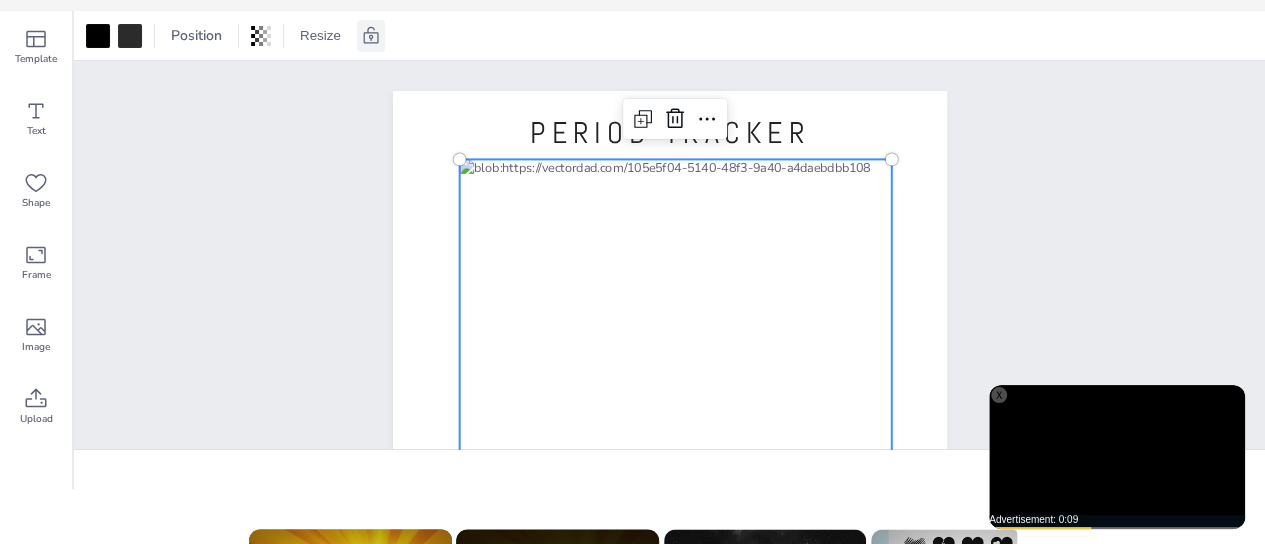 click at bounding box center [675, 448] 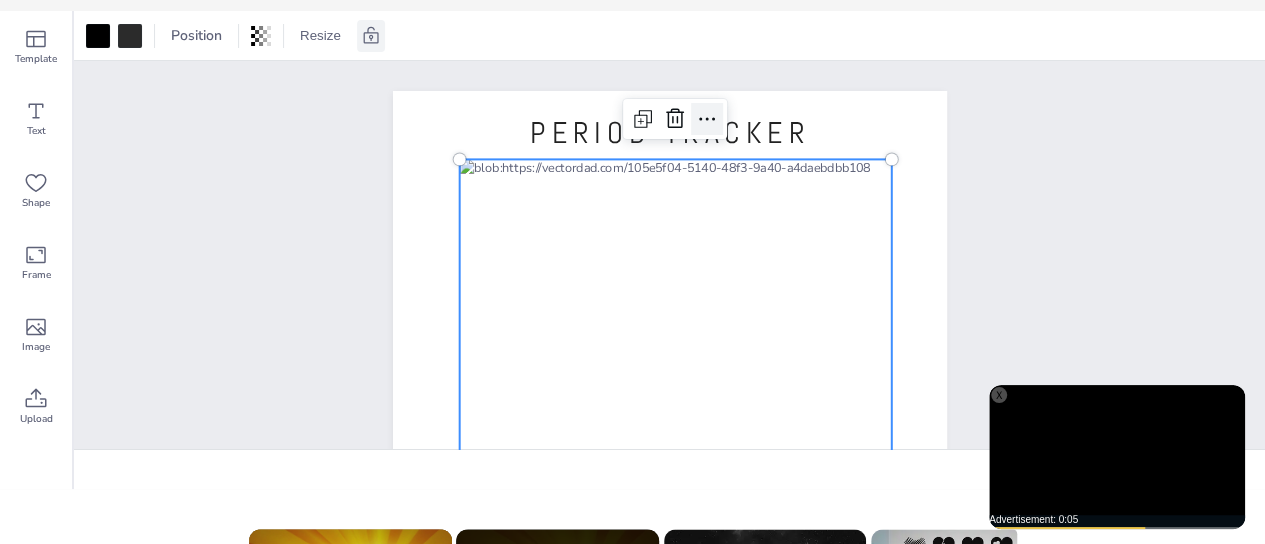 click 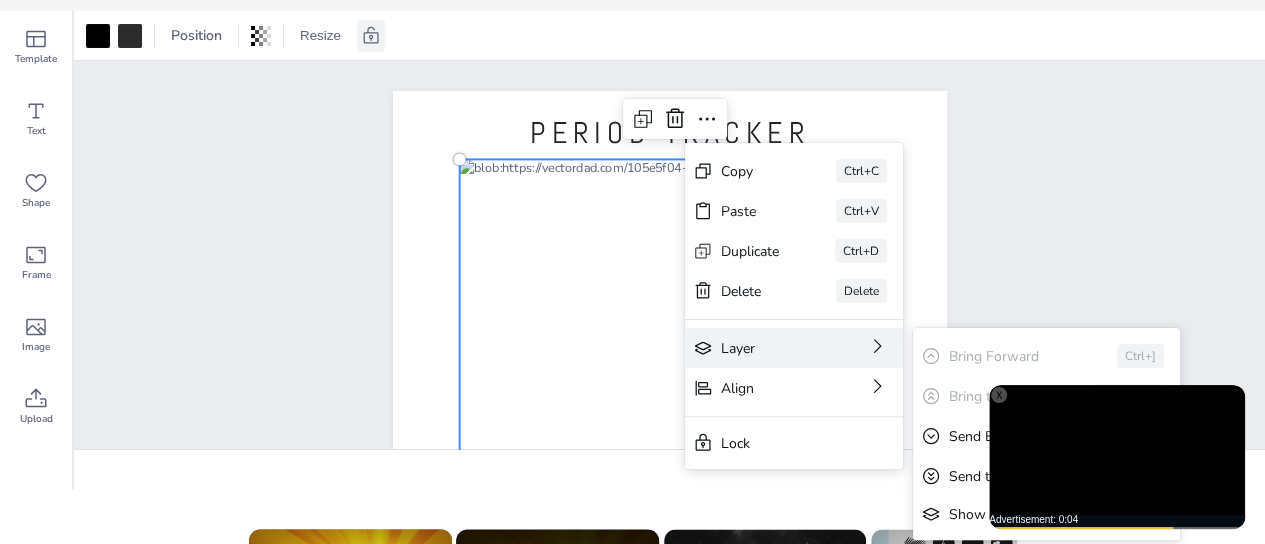 click on "Layer" at bounding box center [766, 348] 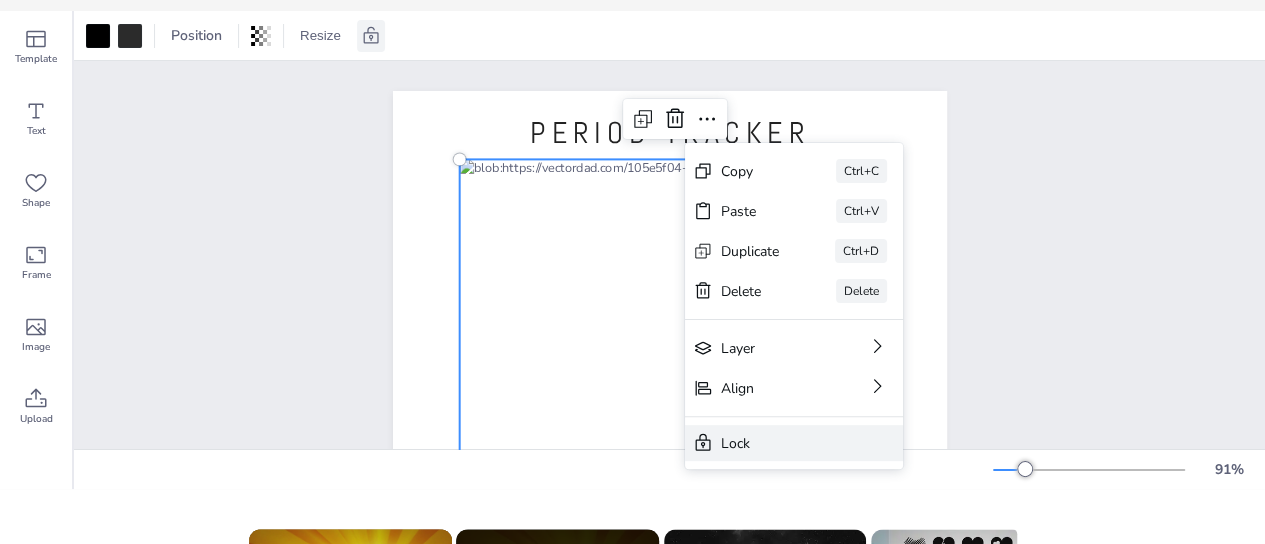 click on "Lock" at bounding box center [780, 443] 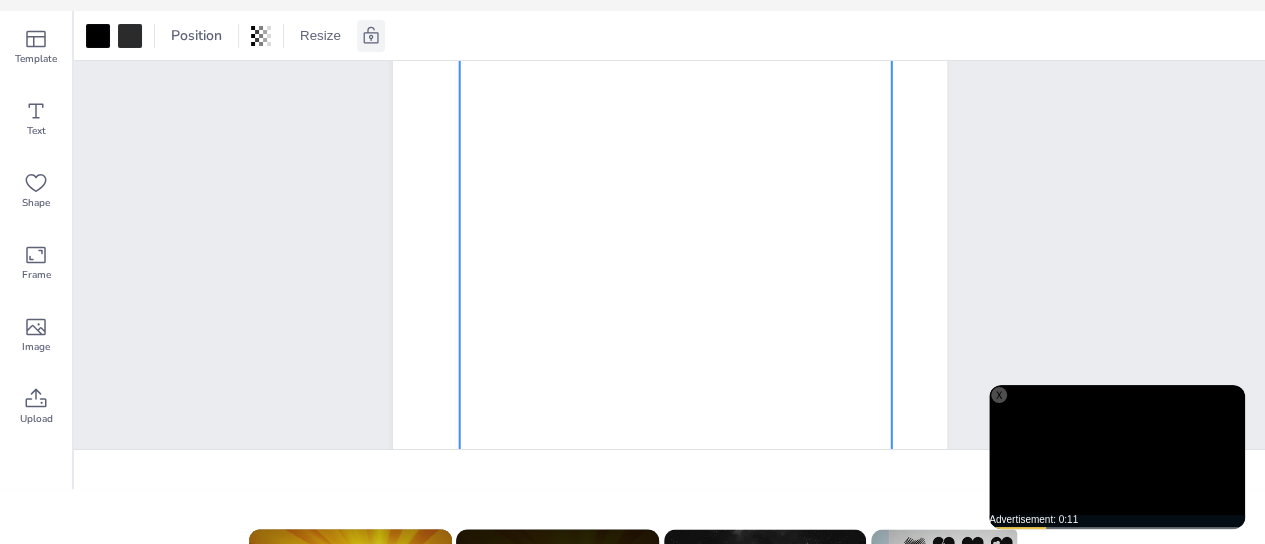 scroll, scrollTop: 0, scrollLeft: 0, axis: both 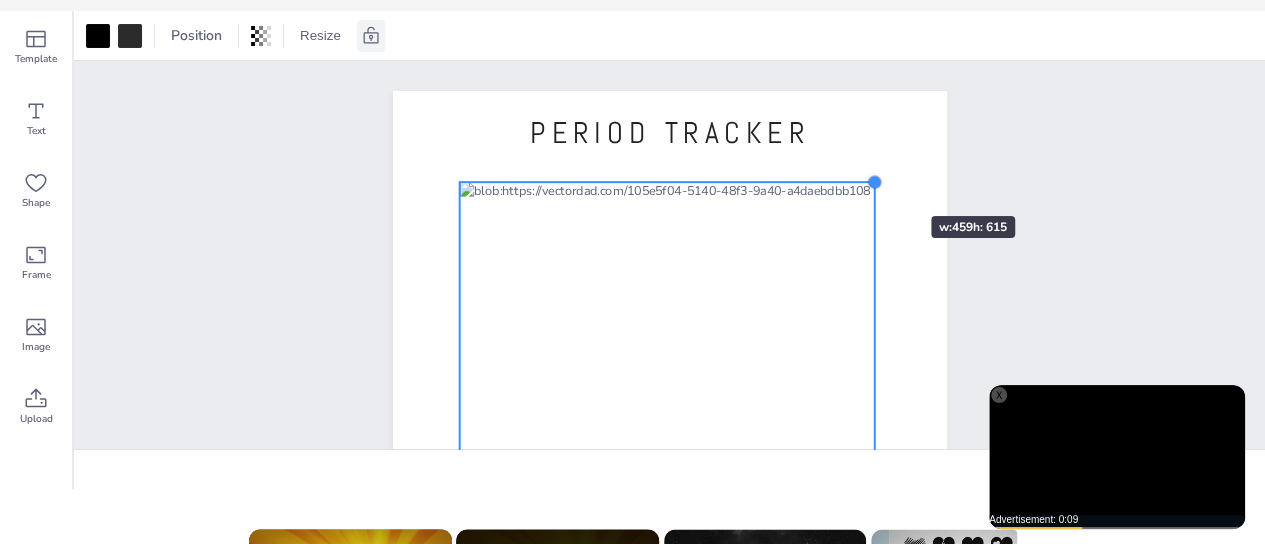 drag, startPoint x: 888, startPoint y: 157, endPoint x: 871, endPoint y: 181, distance: 29.410883 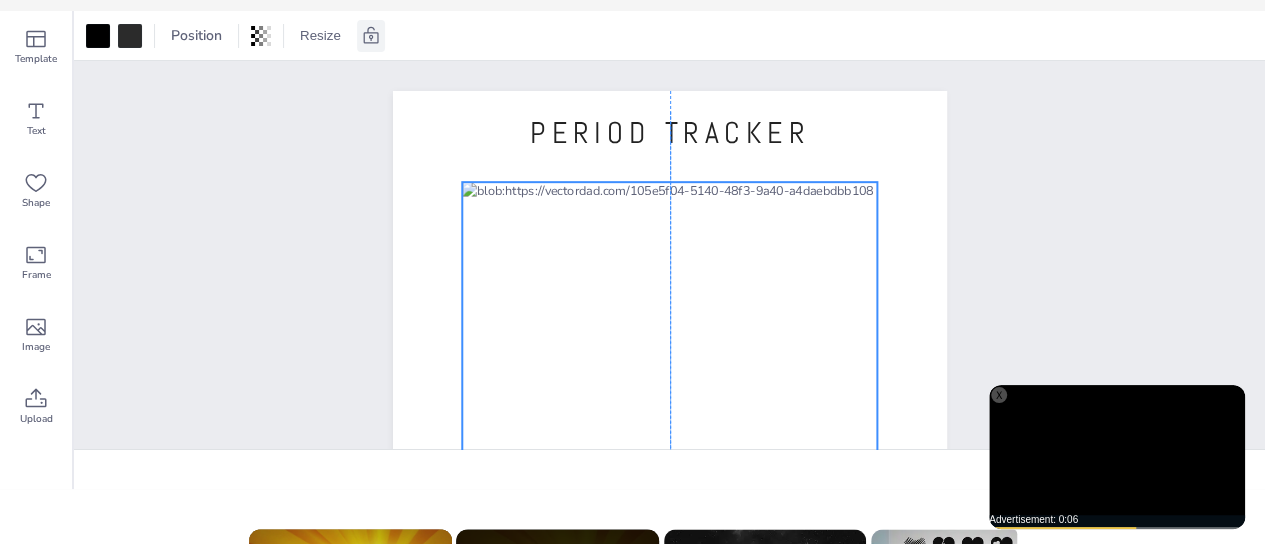 click at bounding box center (670, 460) 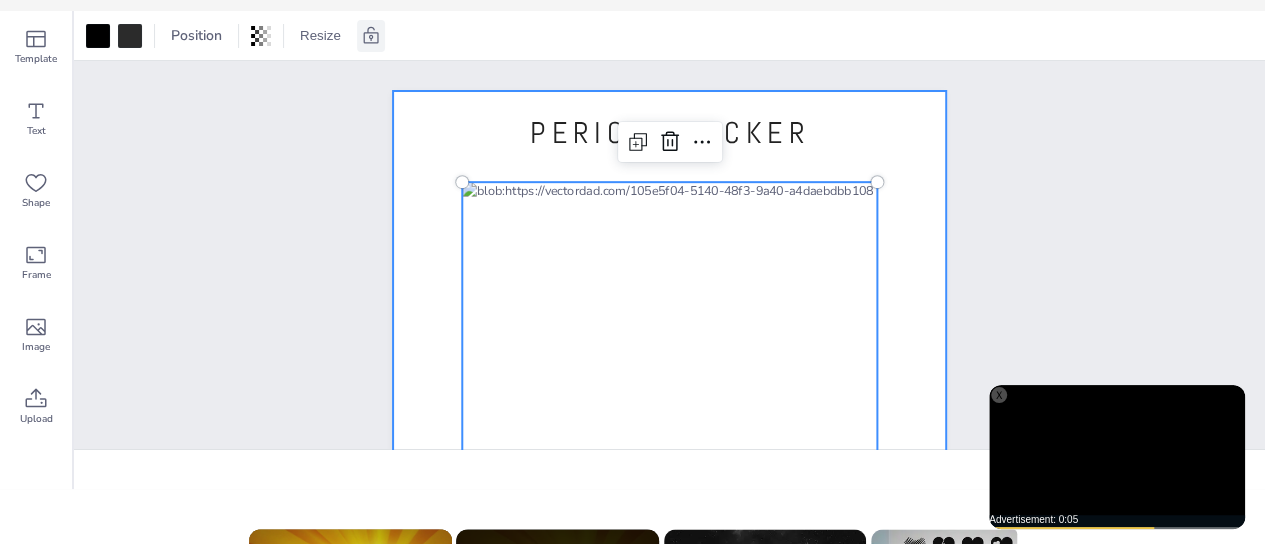 drag, startPoint x: 742, startPoint y: 143, endPoint x: 742, endPoint y: 155, distance: 12 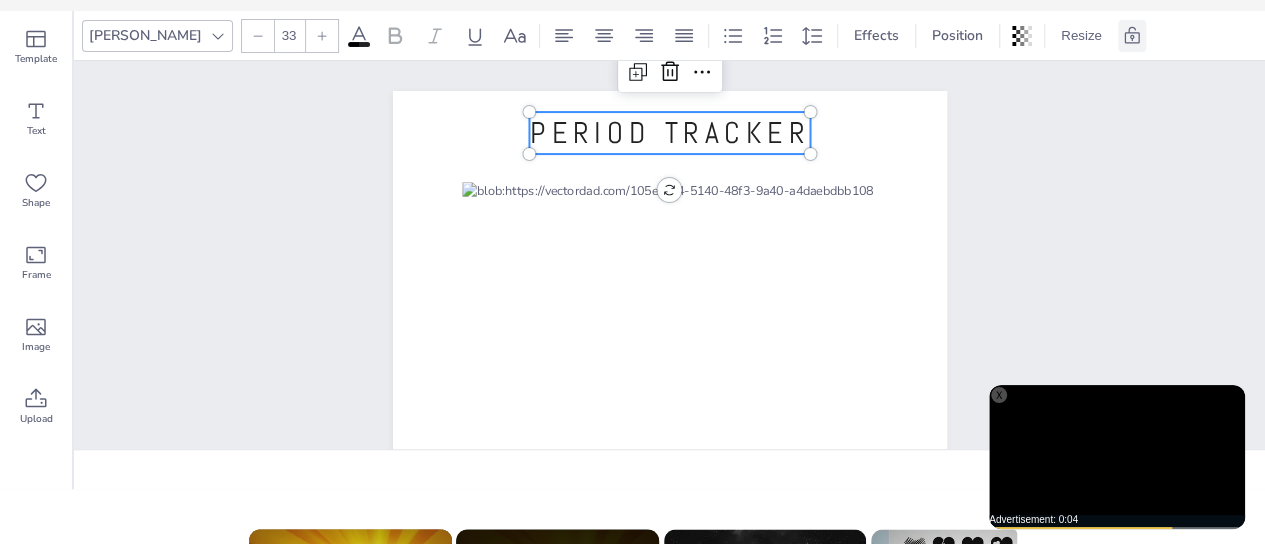 click on "PERIOD TRACKER" at bounding box center [669, 133] 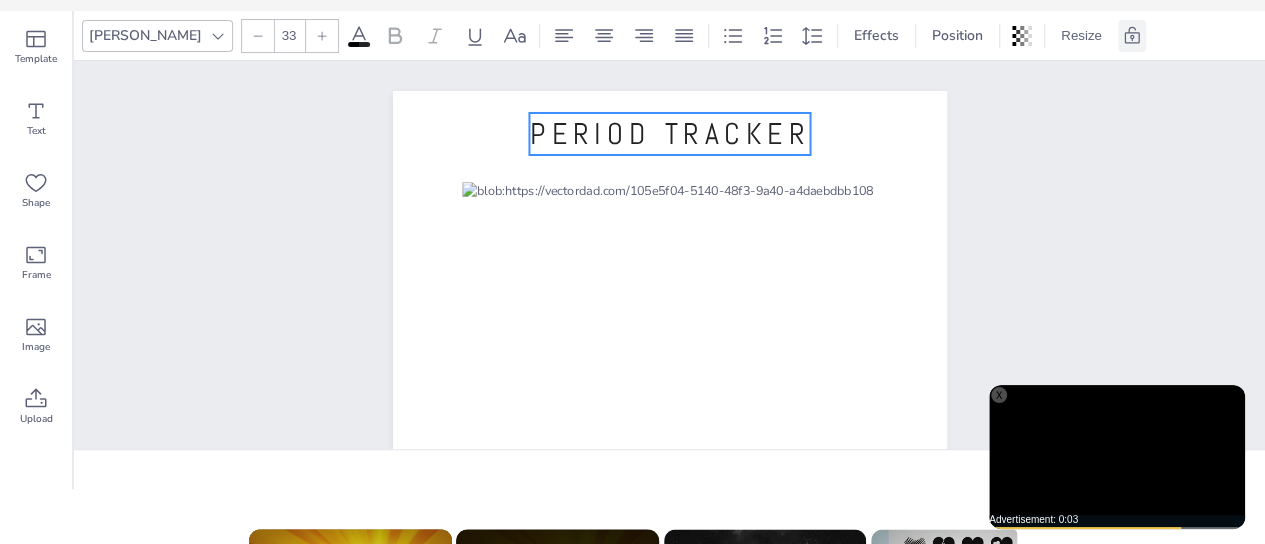 scroll, scrollTop: 40, scrollLeft: 0, axis: vertical 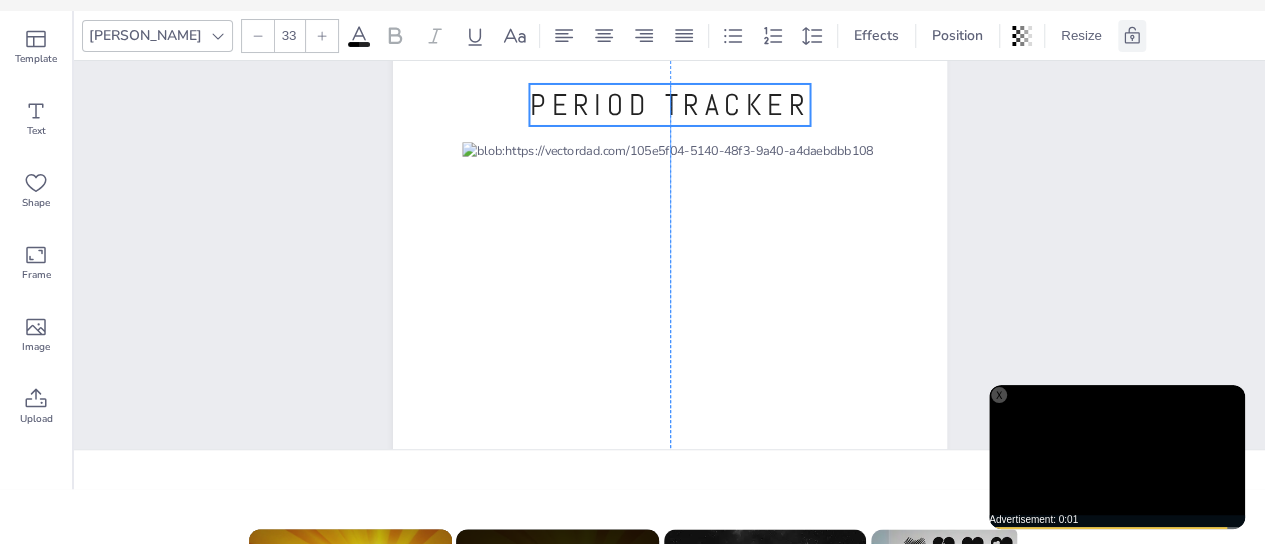 drag, startPoint x: 702, startPoint y: 92, endPoint x: 702, endPoint y: 103, distance: 11 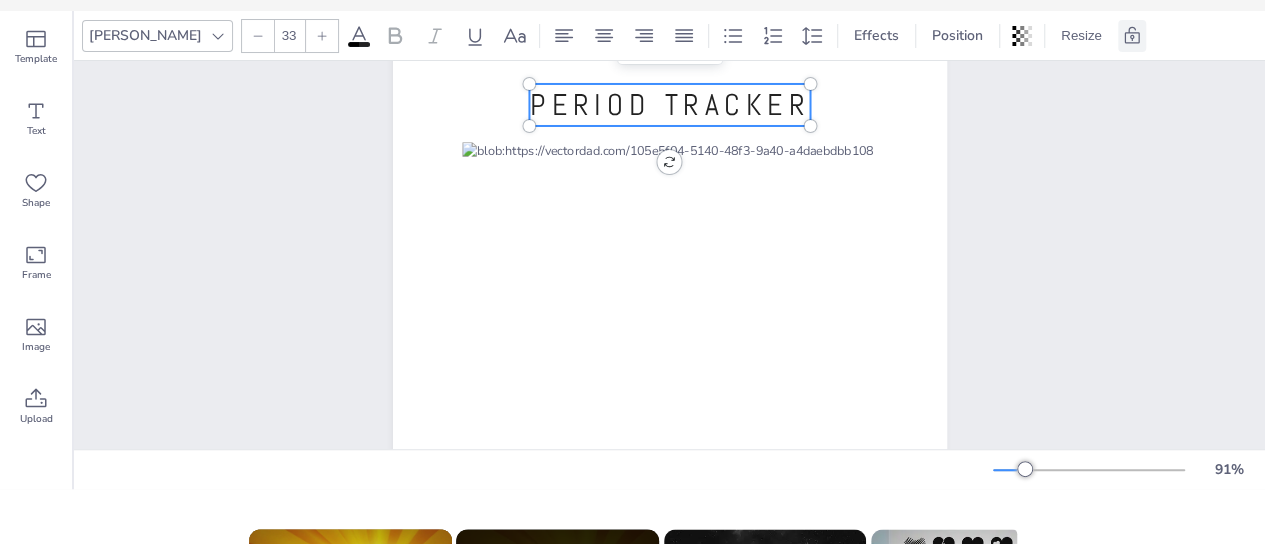 click on "PERIOD TRACKER" at bounding box center [669, 409] 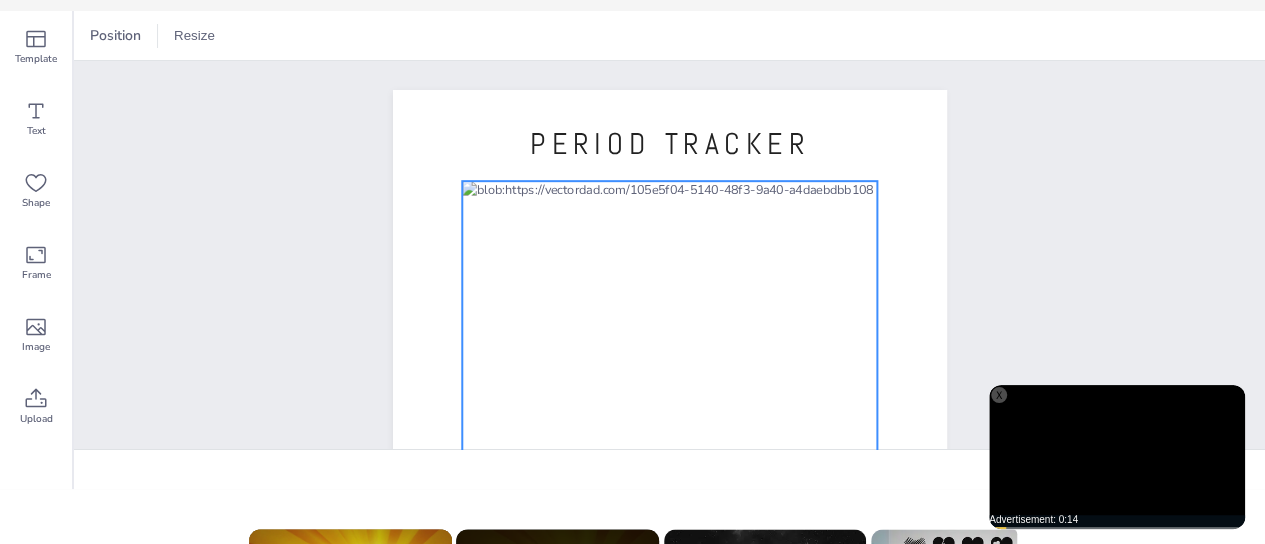 scroll, scrollTop: 167, scrollLeft: 0, axis: vertical 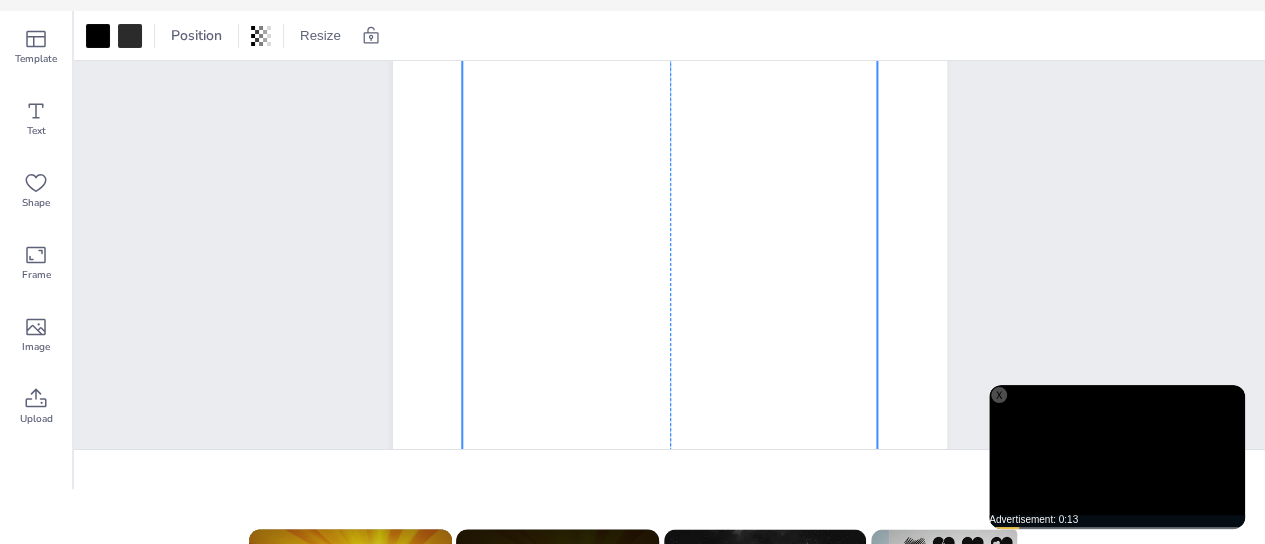 click at bounding box center (670, 303) 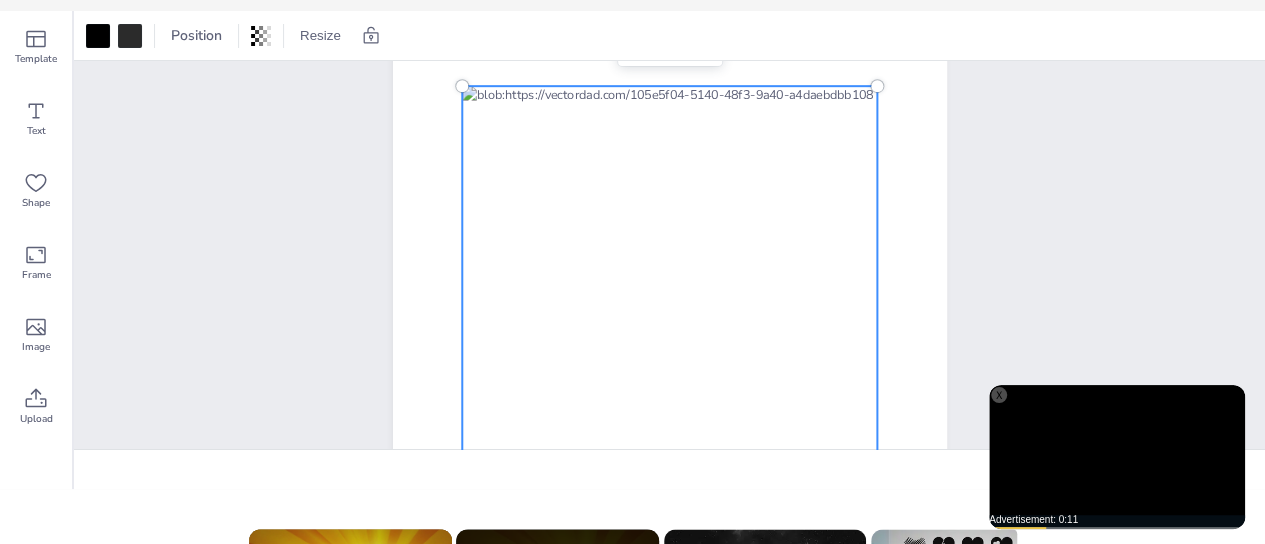 scroll, scrollTop: 0, scrollLeft: 0, axis: both 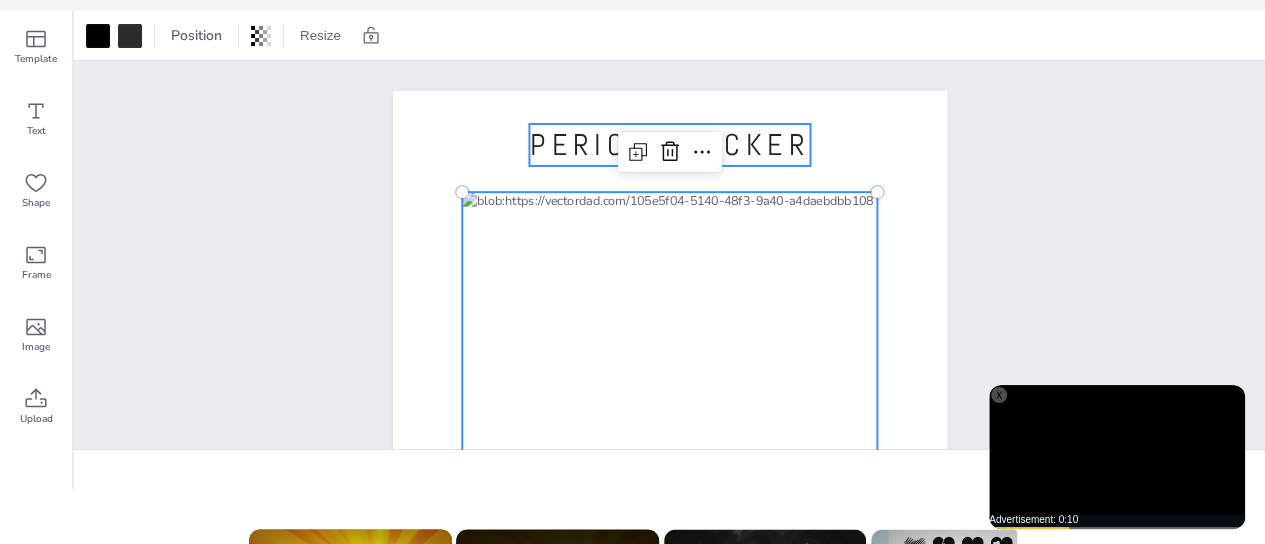drag, startPoint x: 715, startPoint y: 135, endPoint x: 746, endPoint y: 147, distance: 33.24154 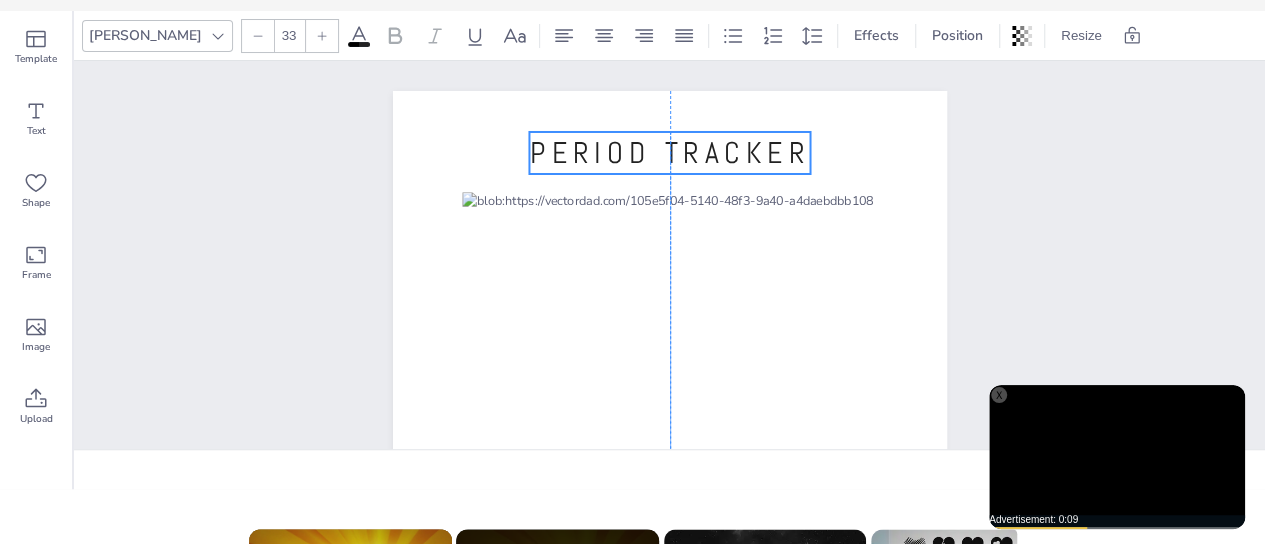 click on "PERIOD TRACKER" at bounding box center (669, 153) 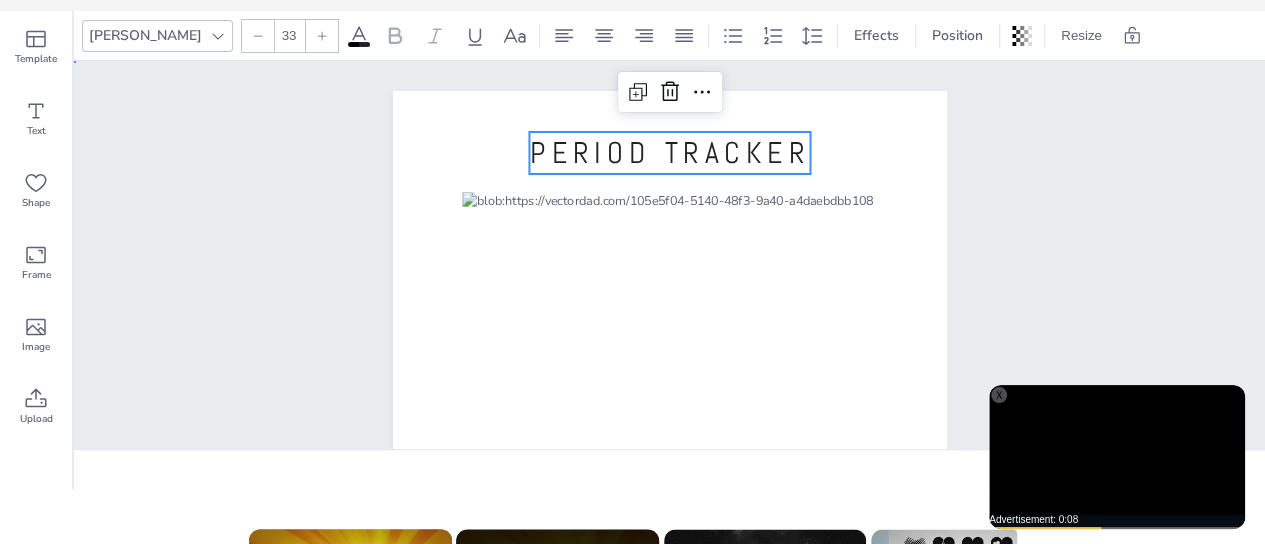click on "PERIOD TRACKER" at bounding box center [669, 449] 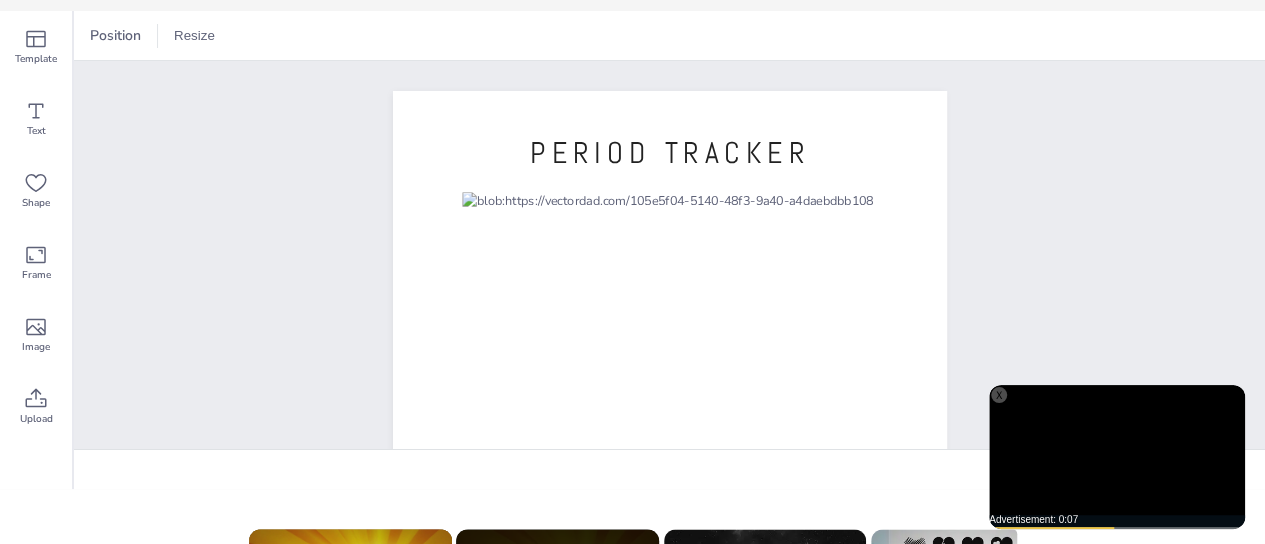 scroll, scrollTop: 0, scrollLeft: 0, axis: both 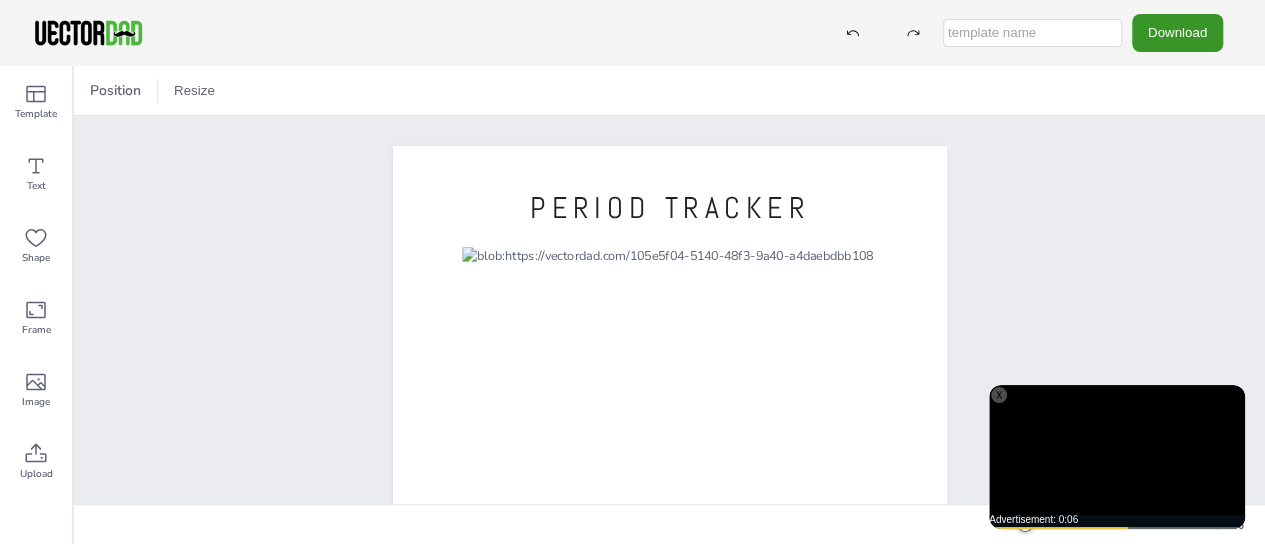 click on "Download" at bounding box center (1177, 32) 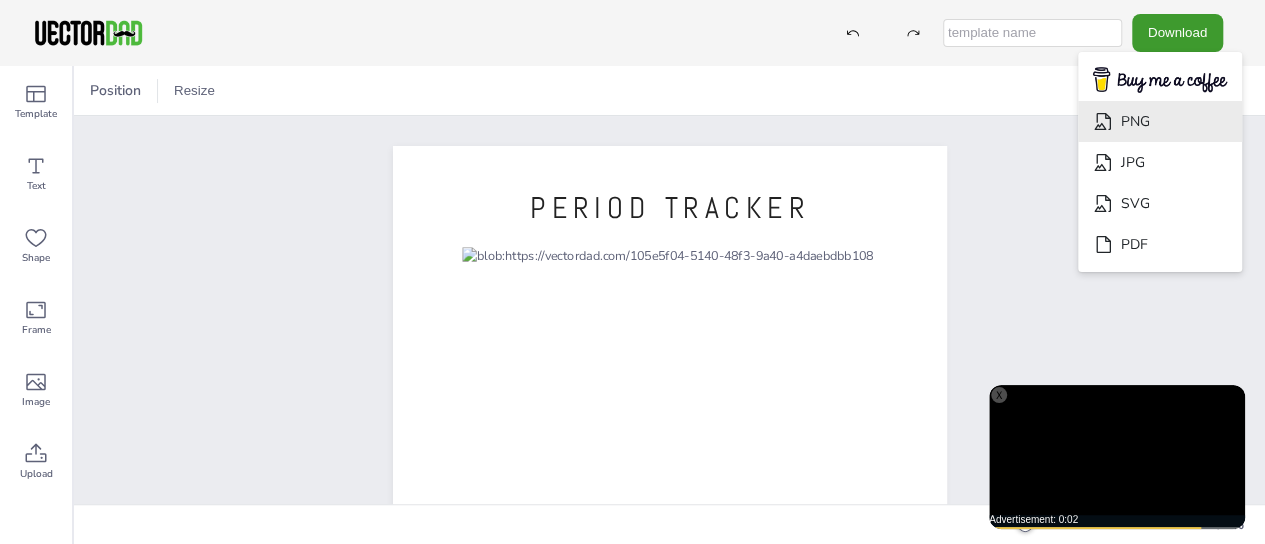 click on "PNG" at bounding box center (1160, 121) 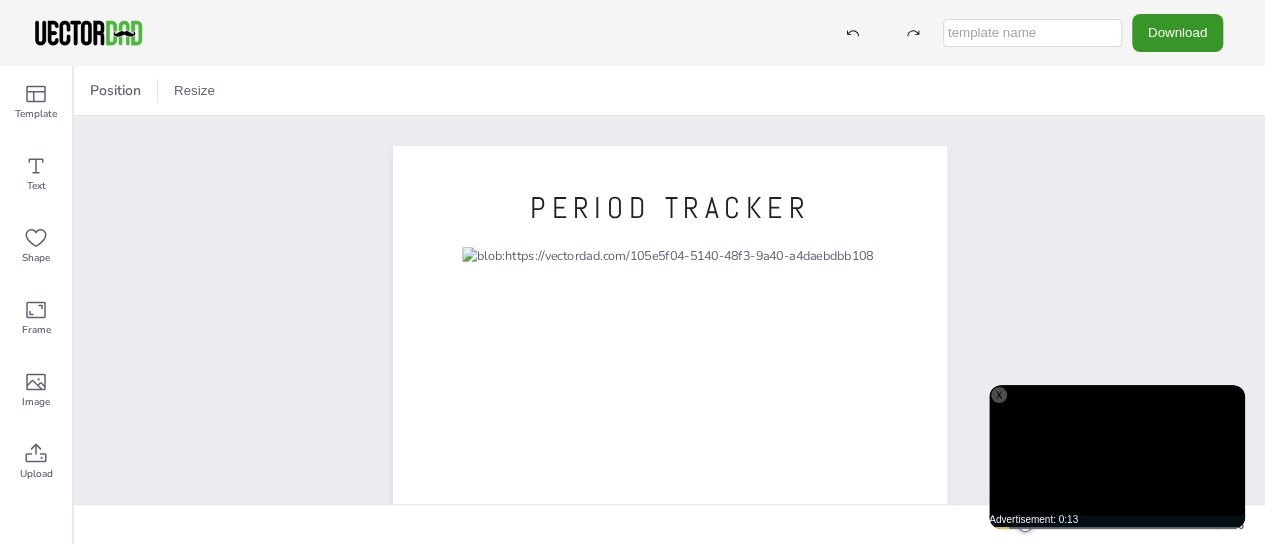 click on "Download" at bounding box center [1177, 32] 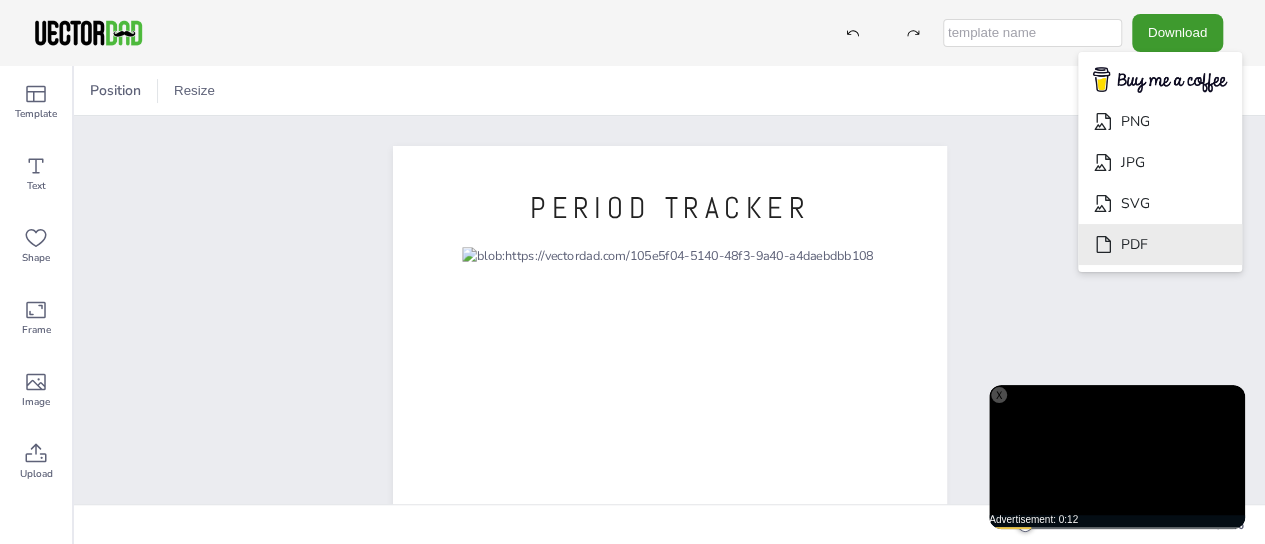 click on "PDF" at bounding box center [1160, 244] 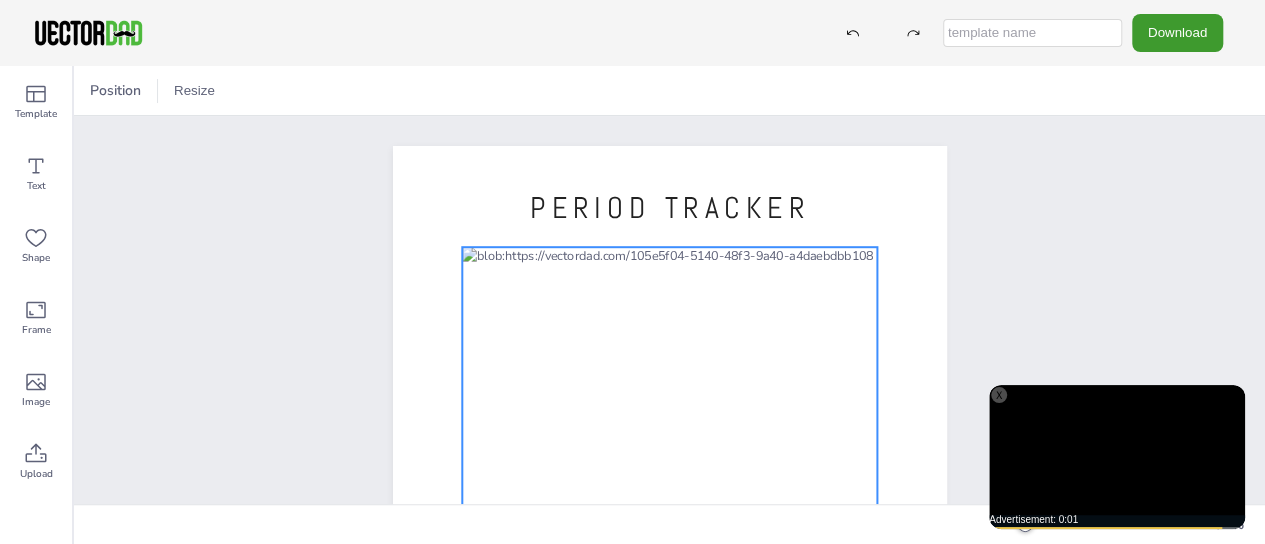 scroll, scrollTop: 388, scrollLeft: 0, axis: vertical 